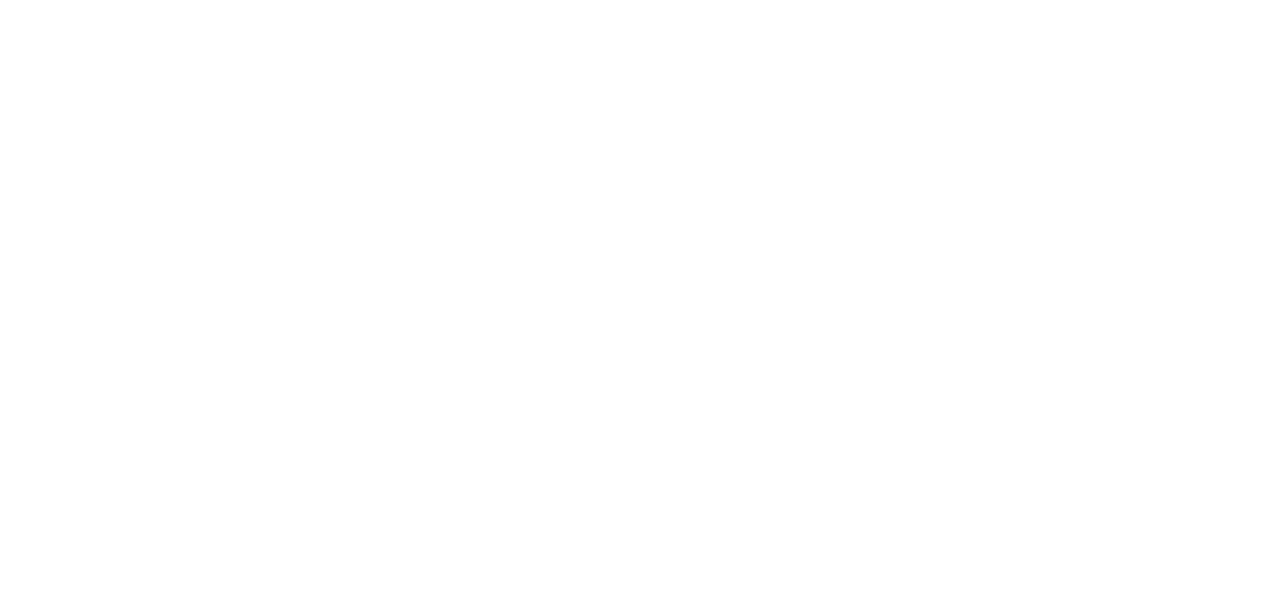 scroll, scrollTop: 0, scrollLeft: 0, axis: both 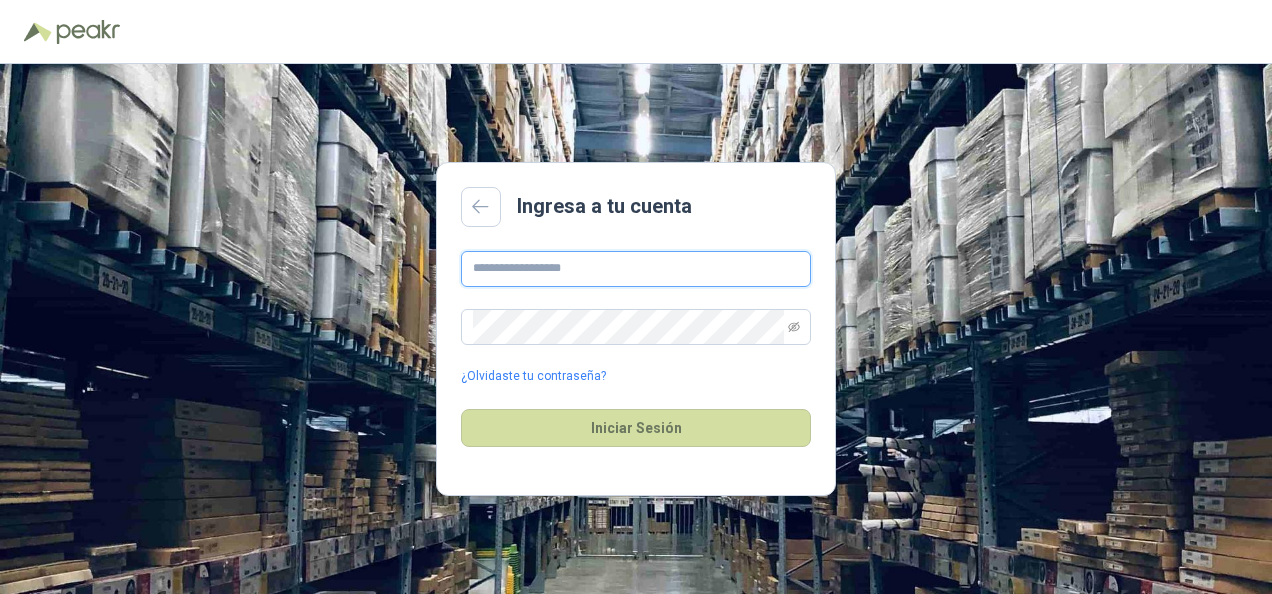 click at bounding box center [636, 269] 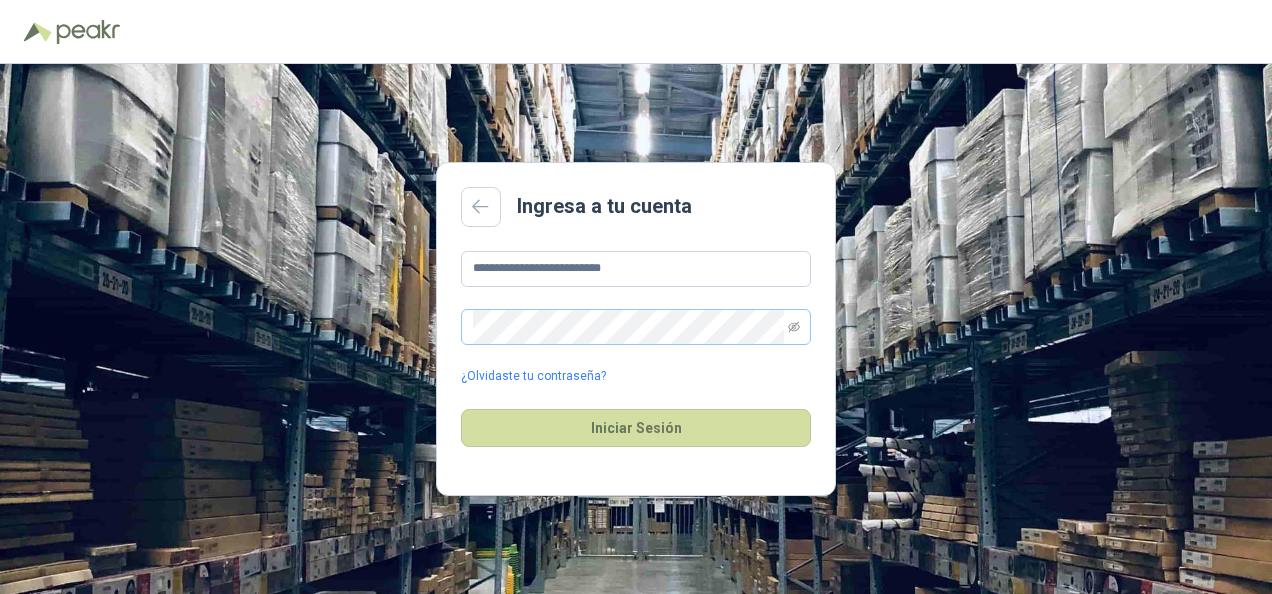 click at bounding box center [636, 327] 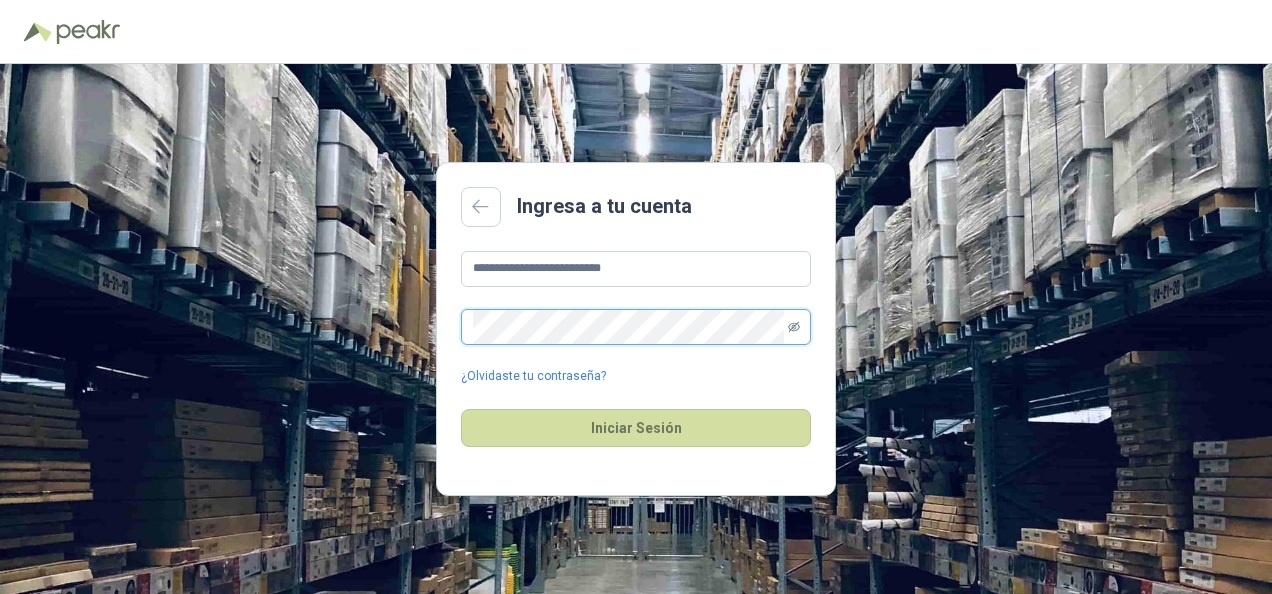 click 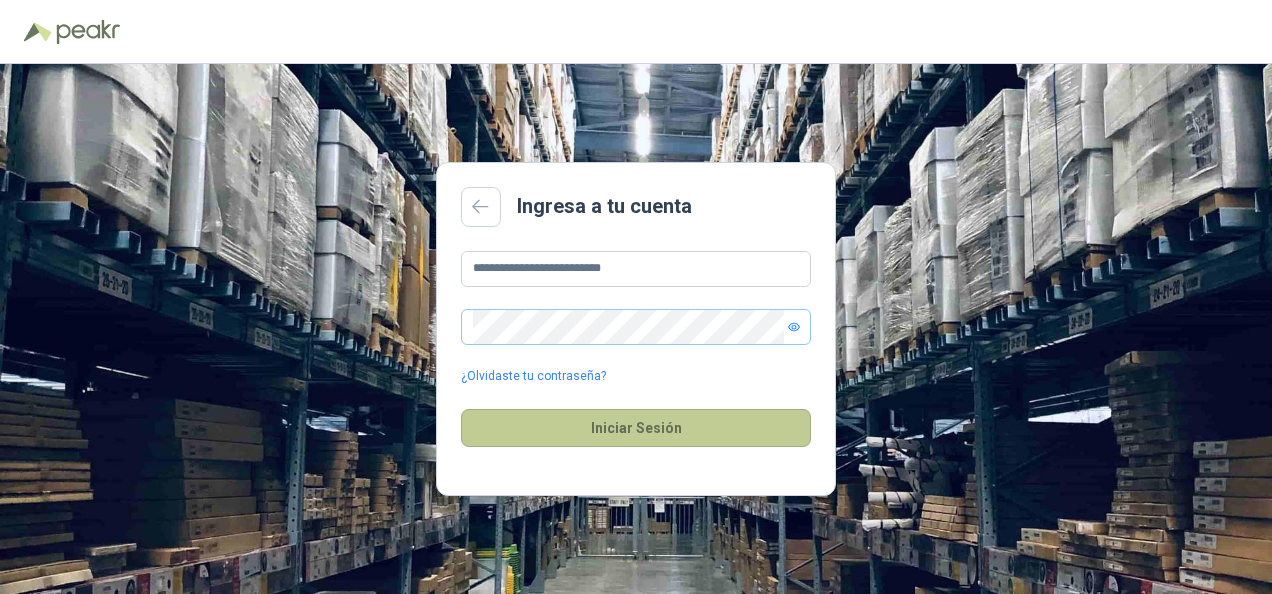 click on "Iniciar Sesión" at bounding box center [636, 428] 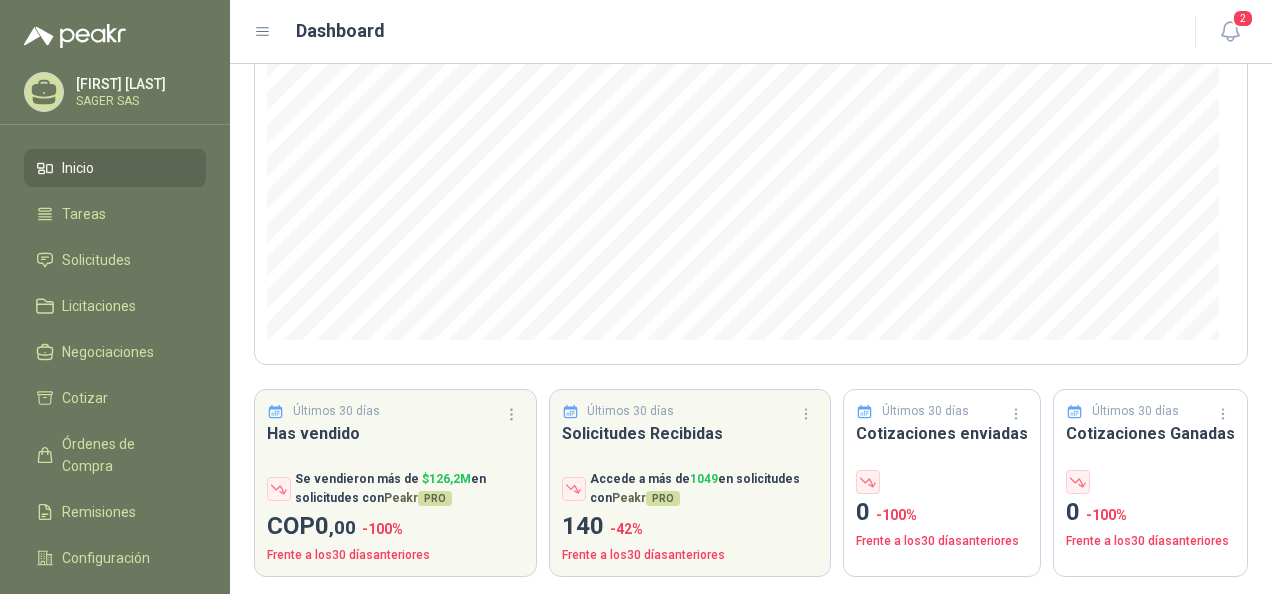 scroll, scrollTop: 306, scrollLeft: 0, axis: vertical 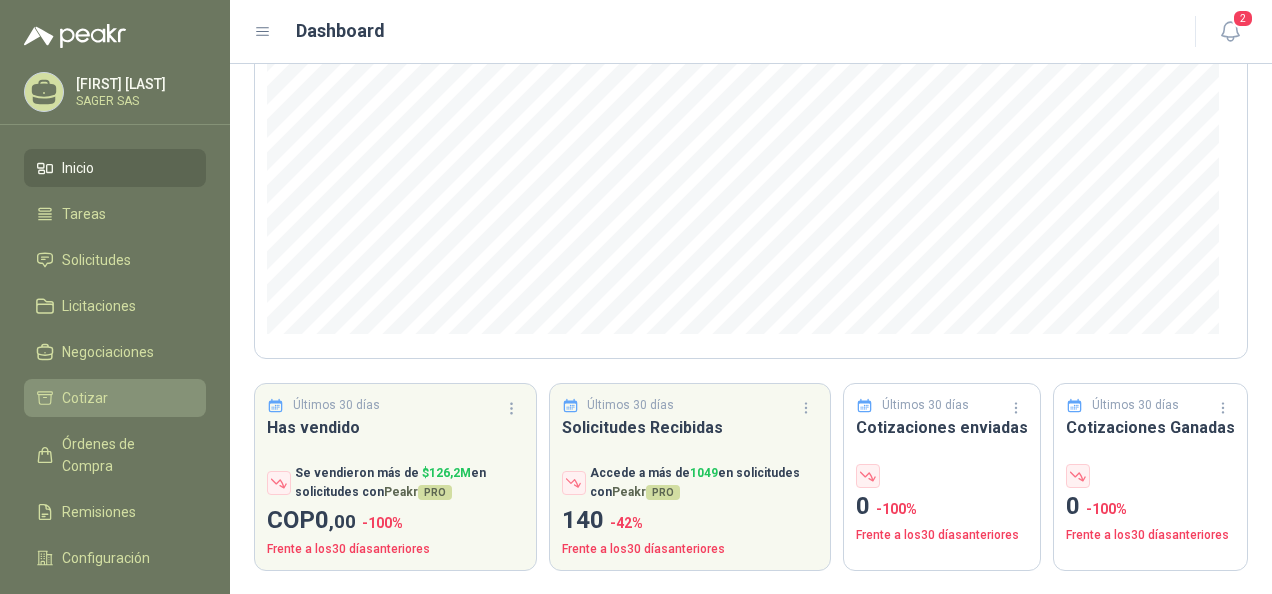 click on "Cotizar" at bounding box center [115, 398] 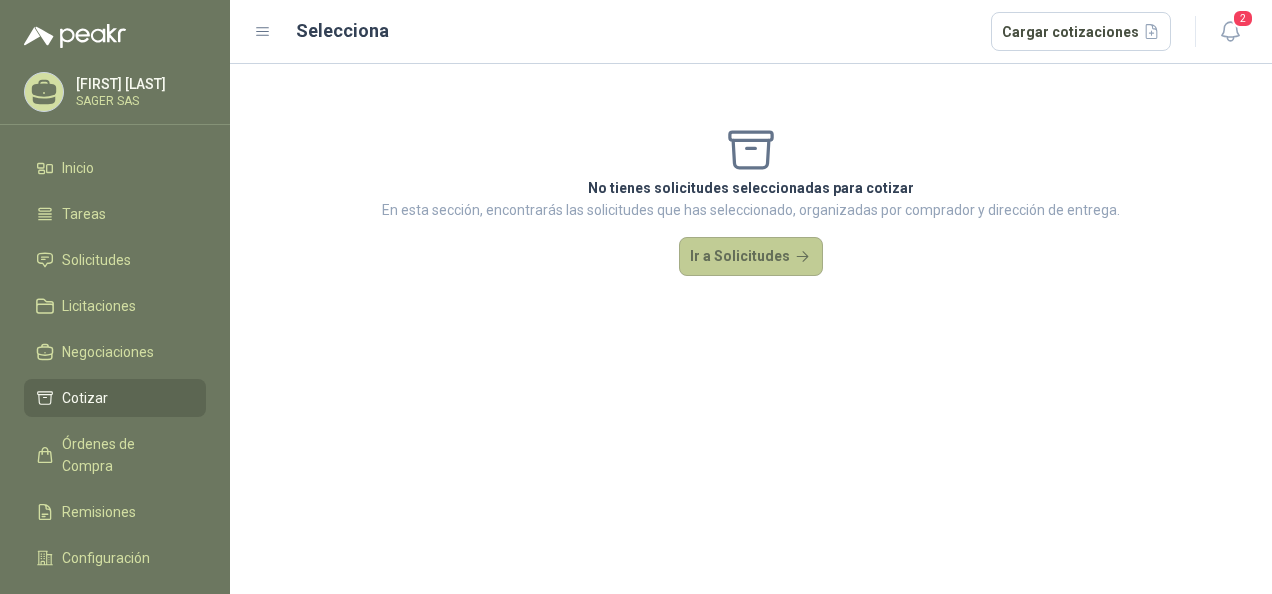click on "Ir a Solicitudes" at bounding box center [751, 257] 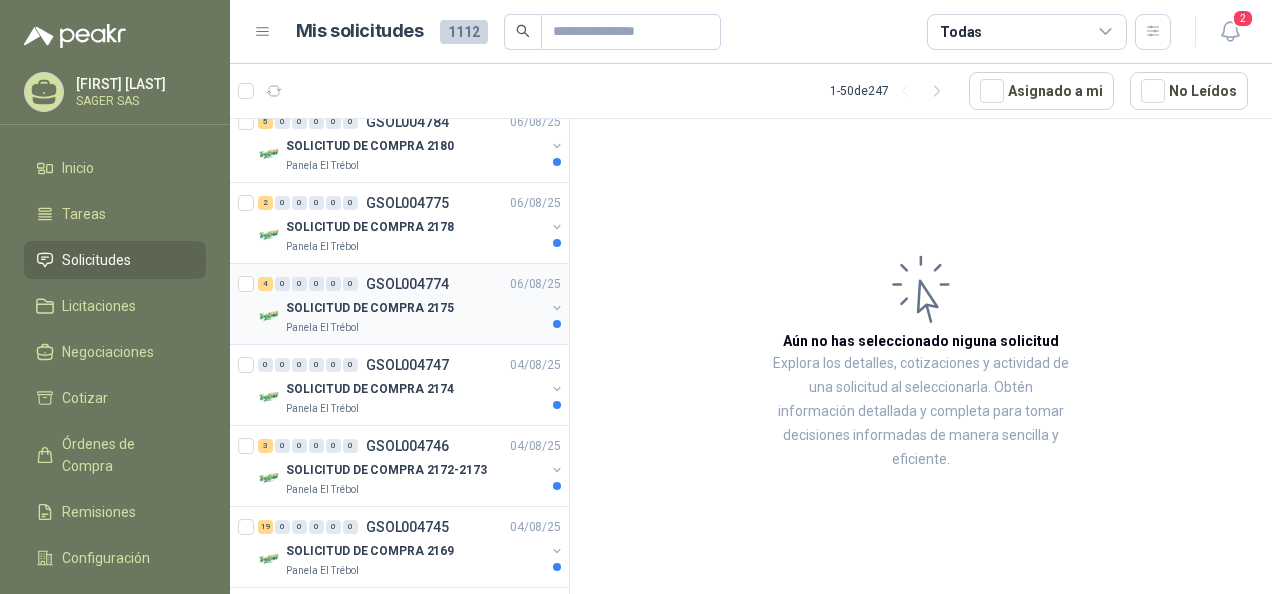 scroll, scrollTop: 100, scrollLeft: 0, axis: vertical 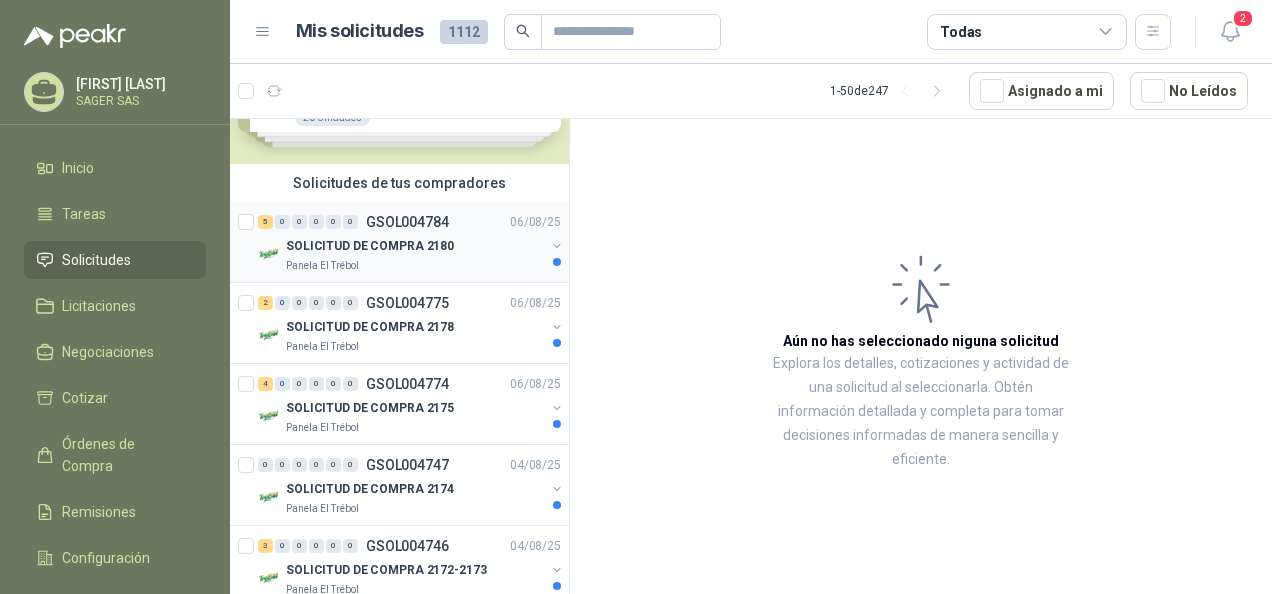 click on "SOLICITUD DE COMPRA 2180" at bounding box center [370, 246] 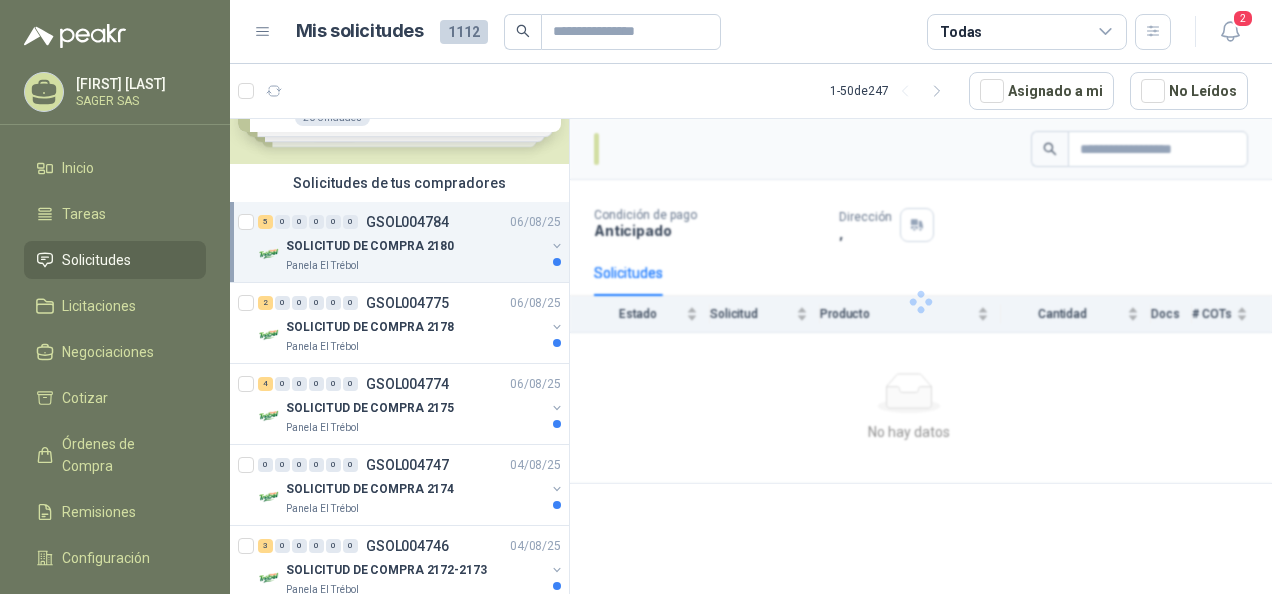 click on "GSOL004784" at bounding box center [407, 222] 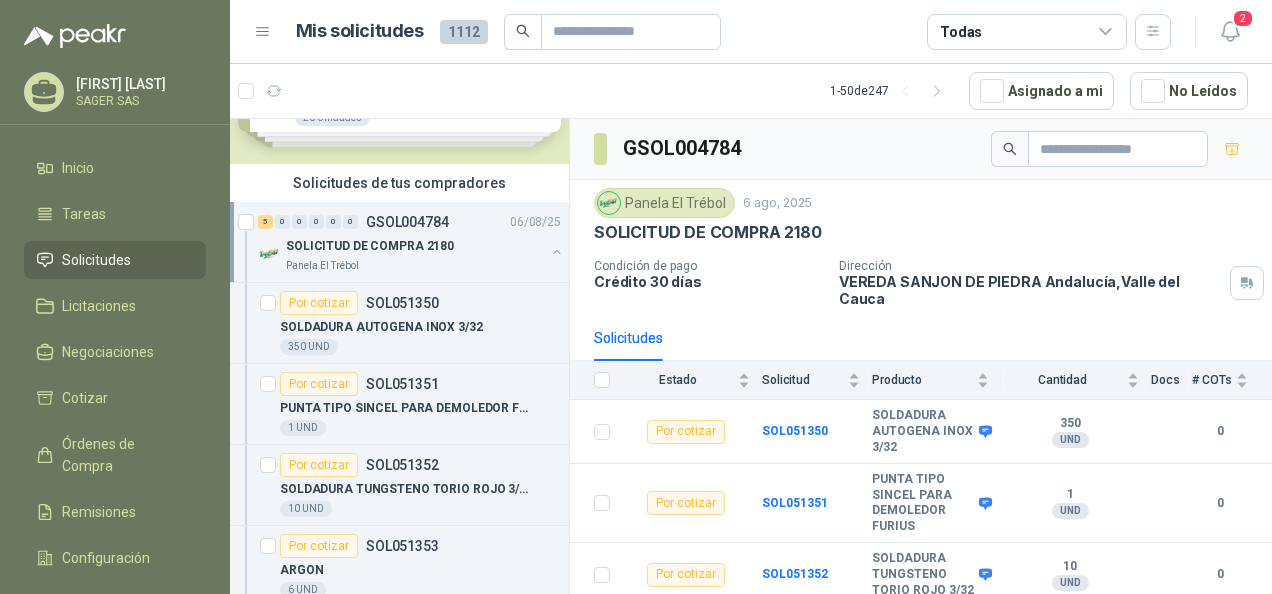 scroll, scrollTop: 146, scrollLeft: 0, axis: vertical 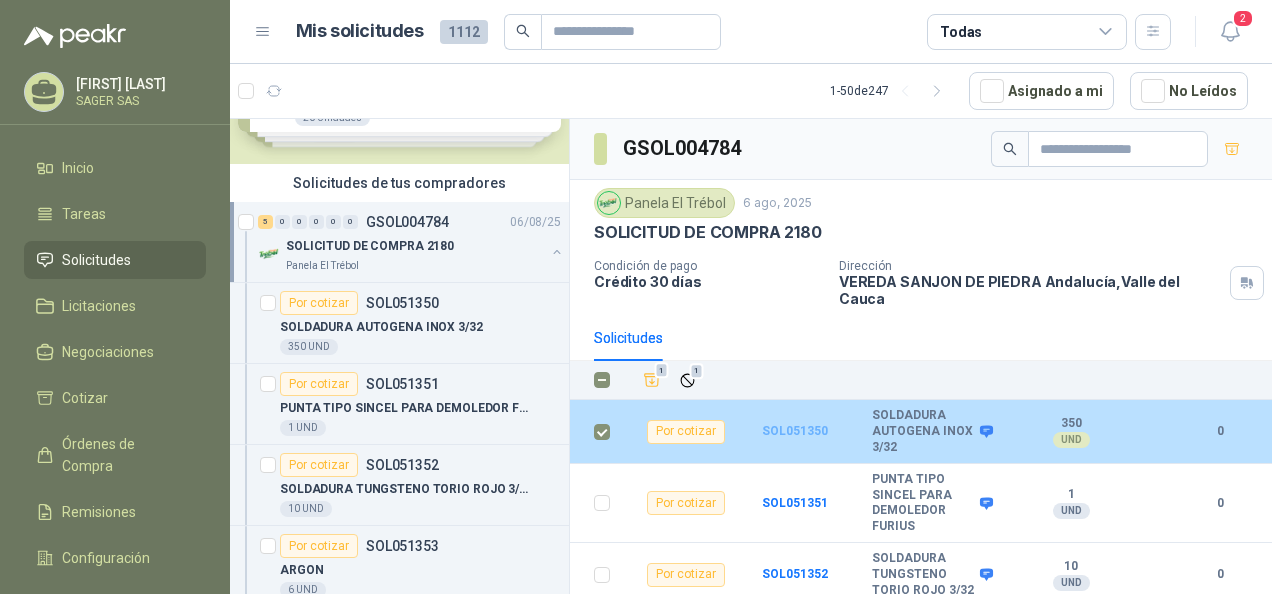 click on "SOL051350" at bounding box center [795, 431] 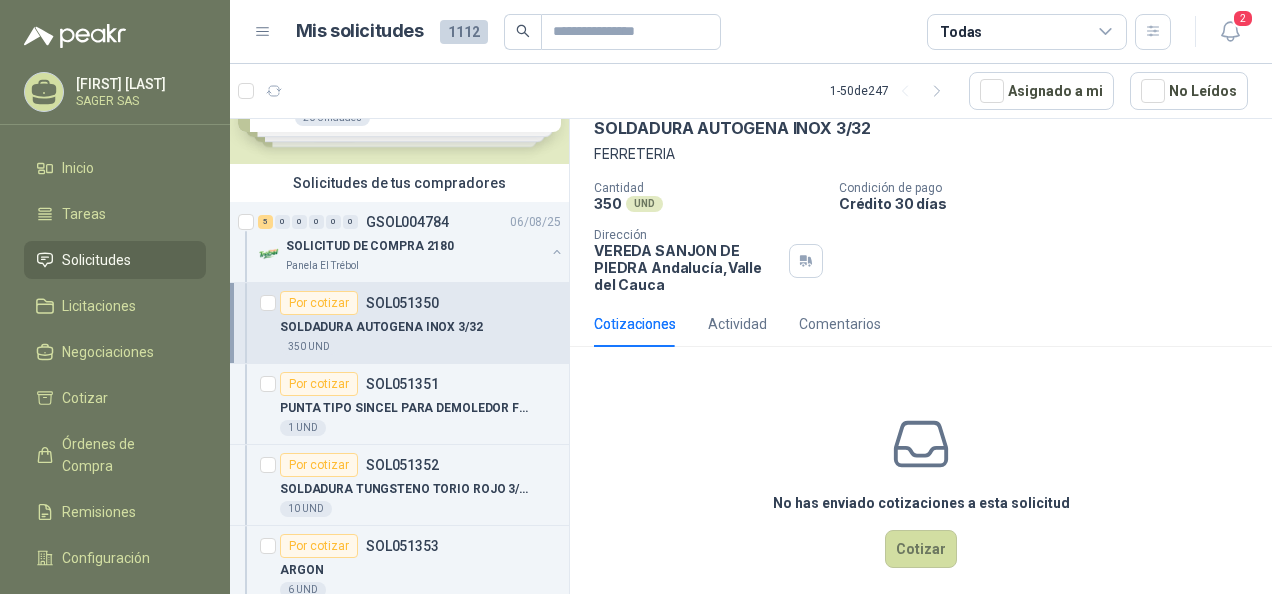 scroll, scrollTop: 116, scrollLeft: 0, axis: vertical 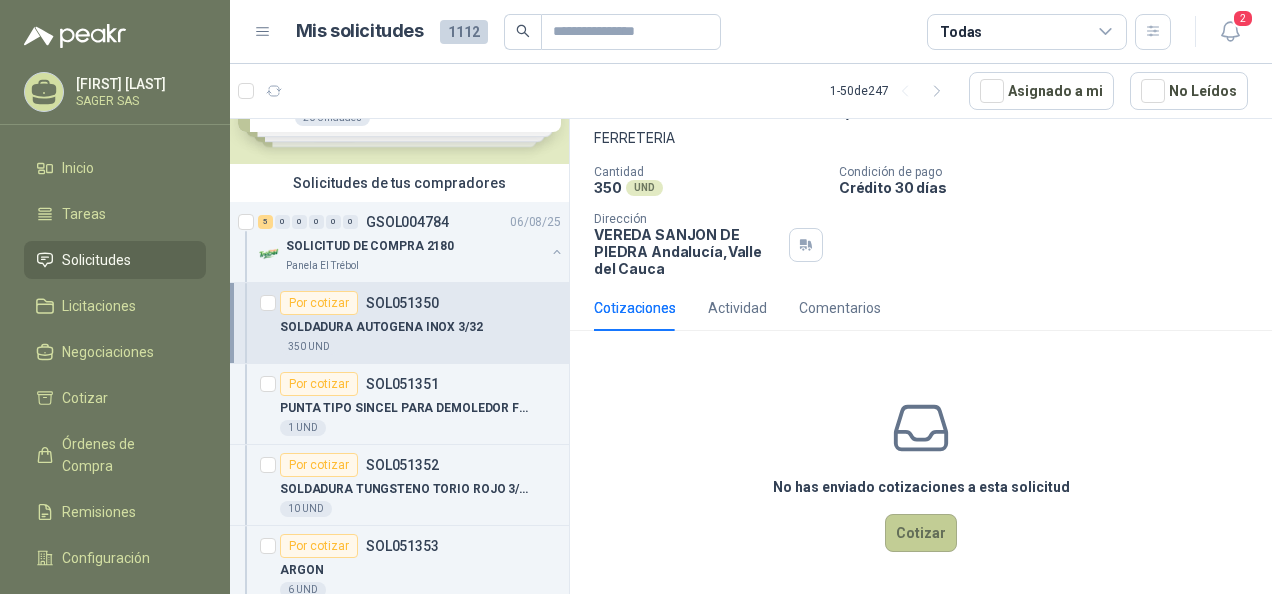 click on "Cotizar" at bounding box center [921, 533] 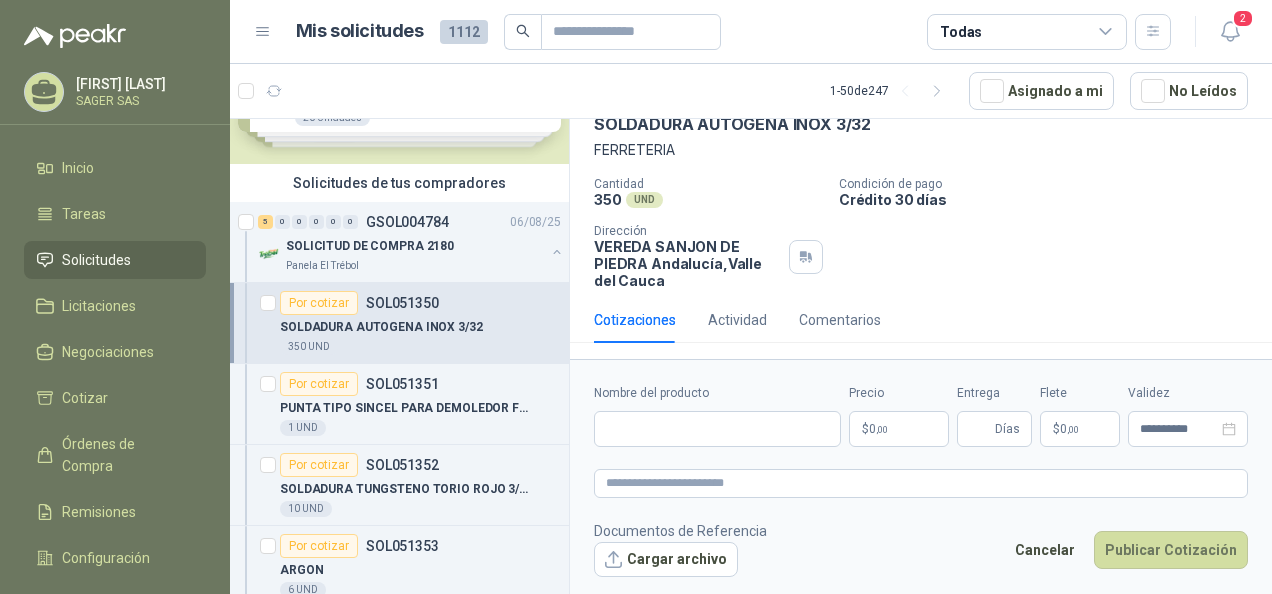 scroll, scrollTop: 102, scrollLeft: 0, axis: vertical 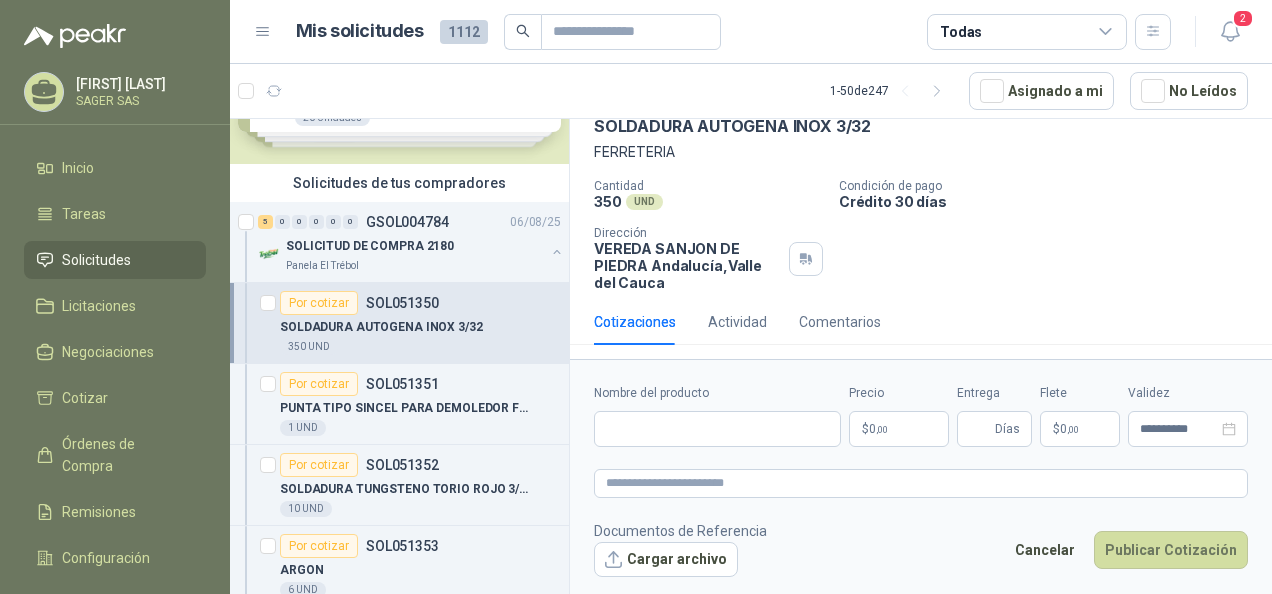 type 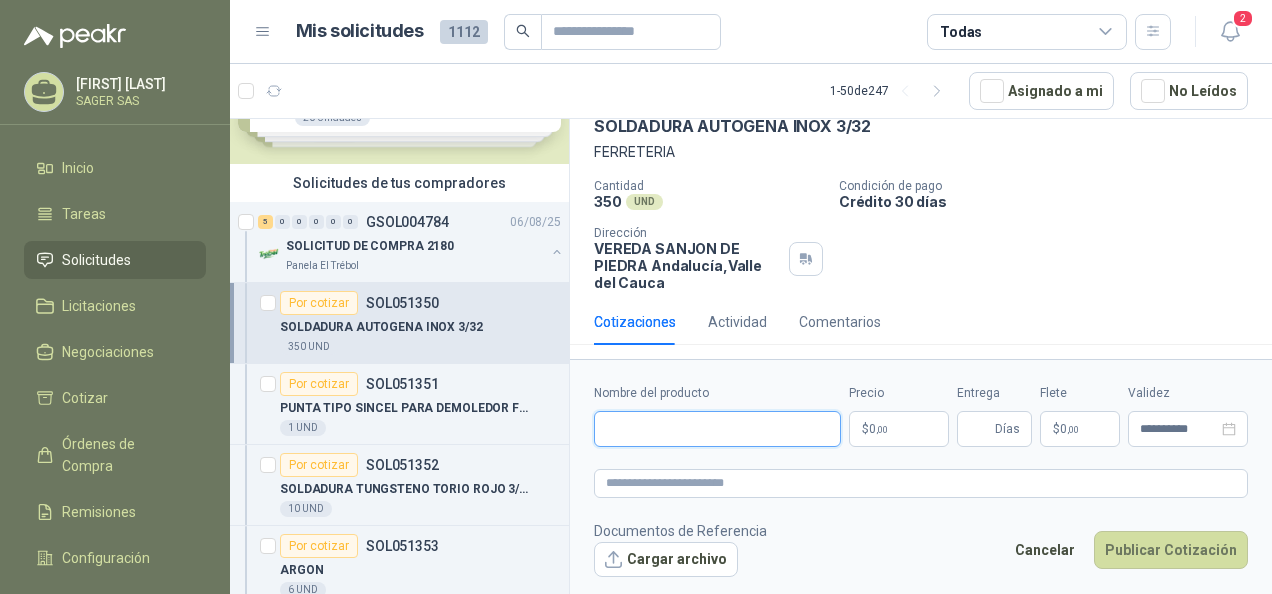 click on "Nombre del producto" at bounding box center [717, 429] 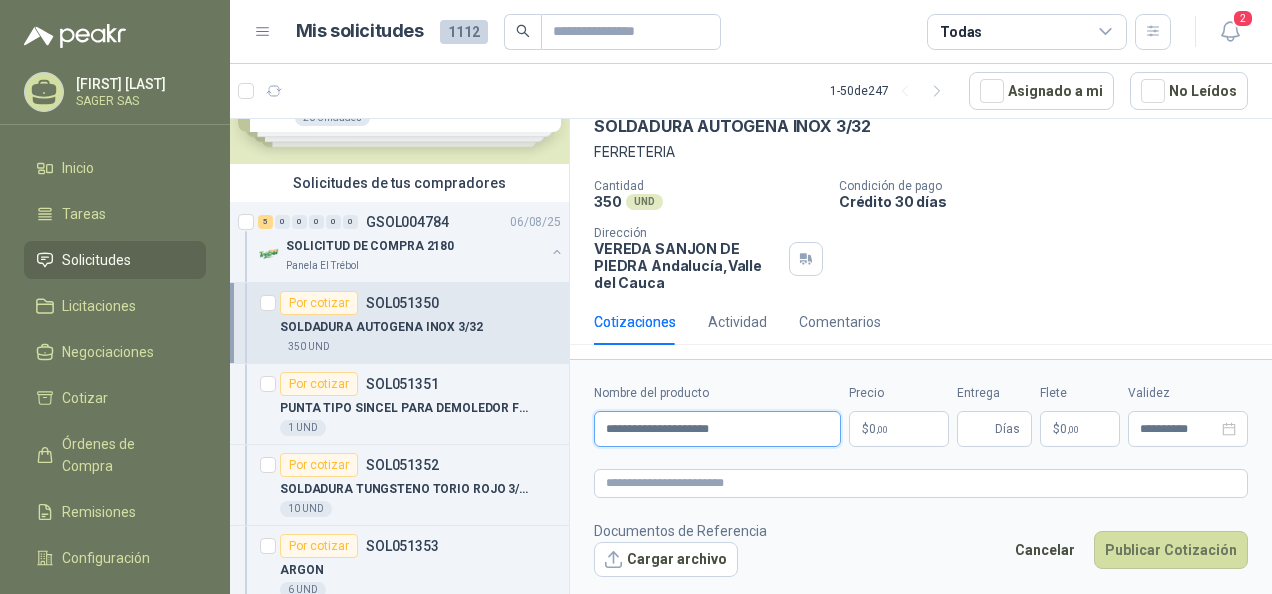 type on "**********" 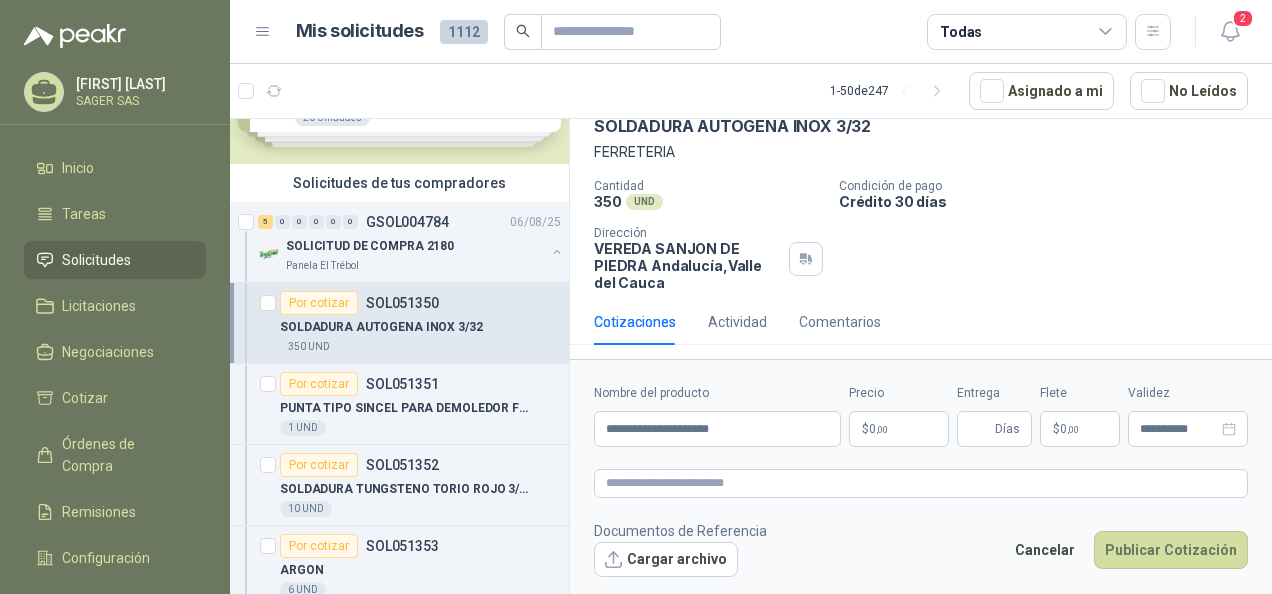 click on "0 ,00" at bounding box center (878, 429) 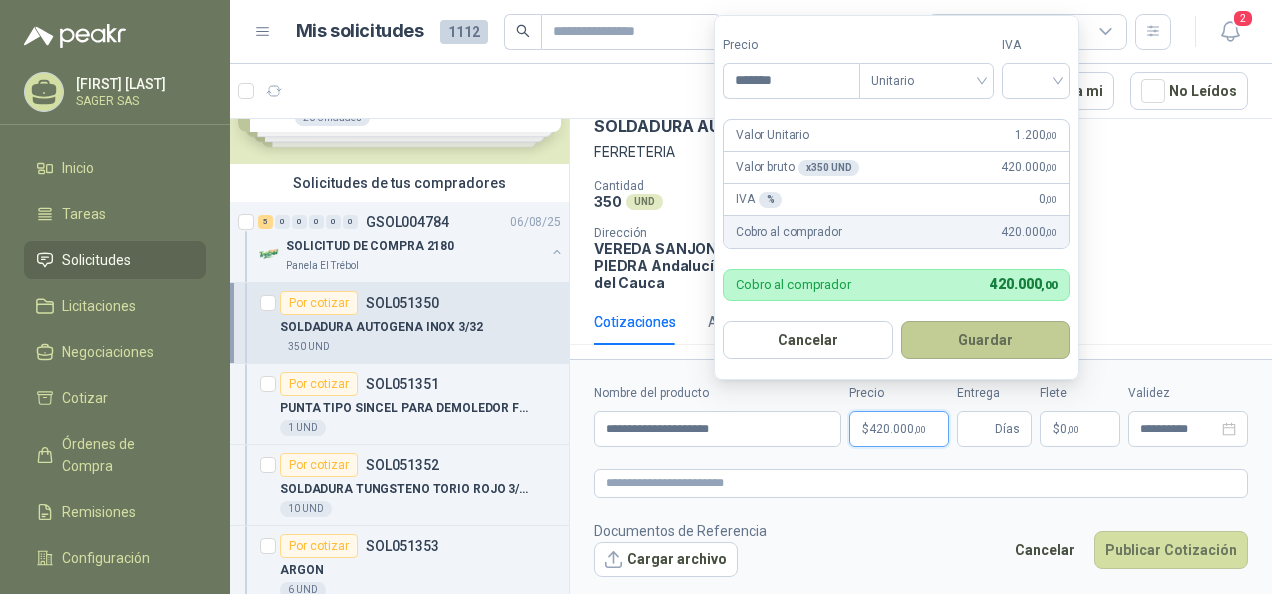 type on "*******" 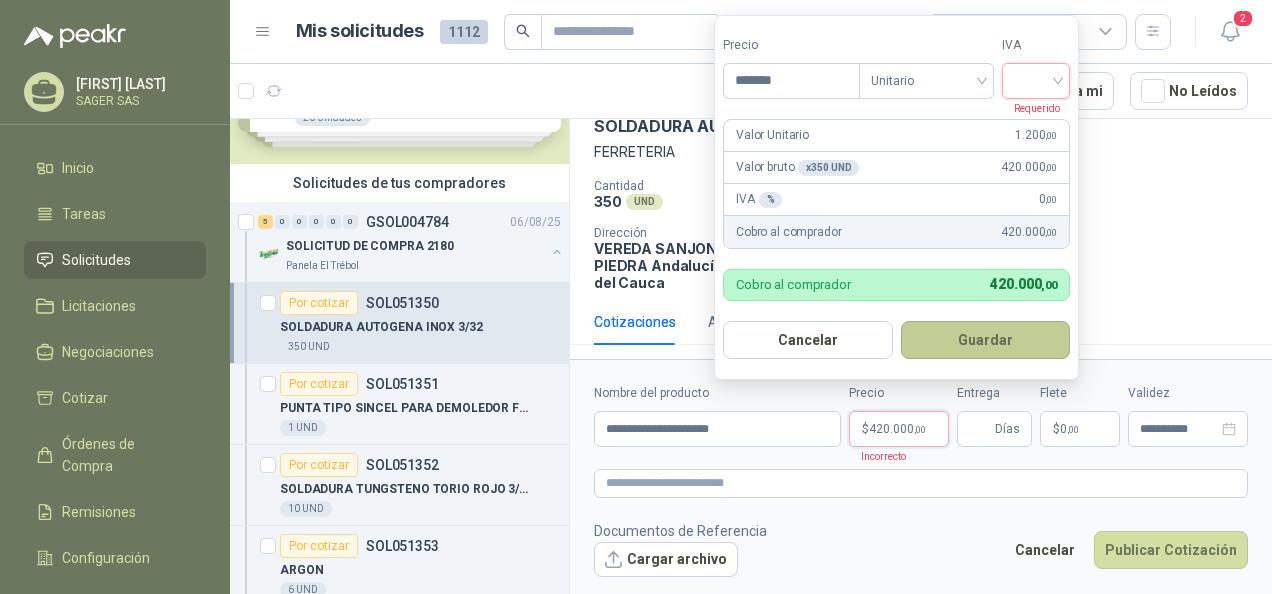 click on "Guardar" at bounding box center (986, 340) 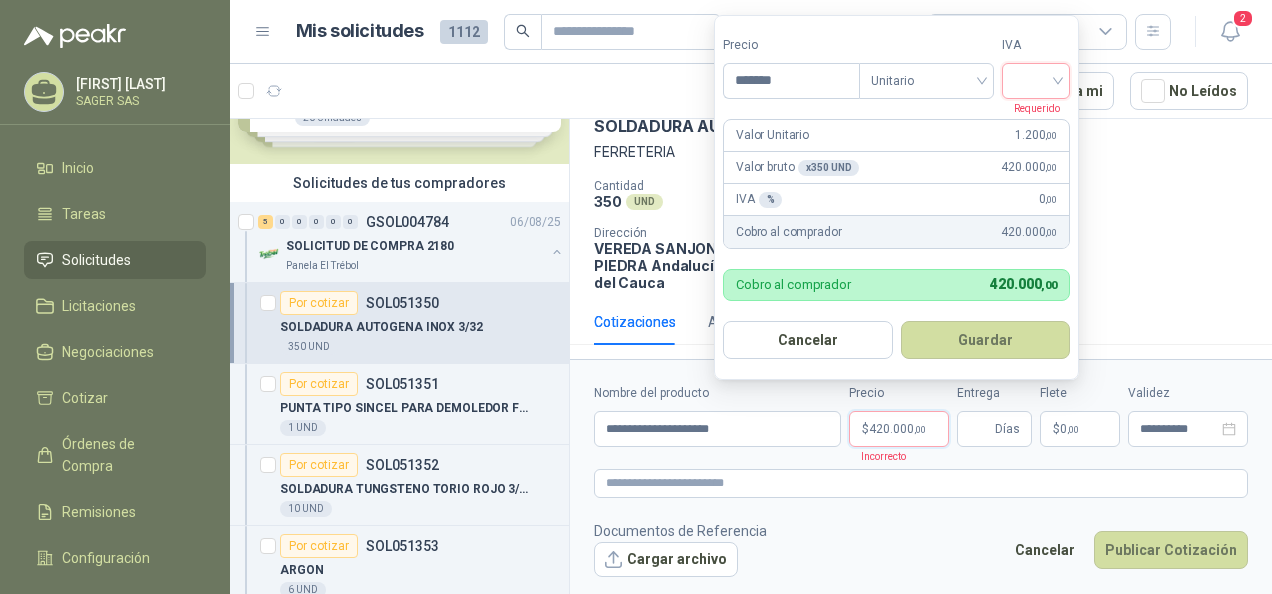click at bounding box center [1036, 81] 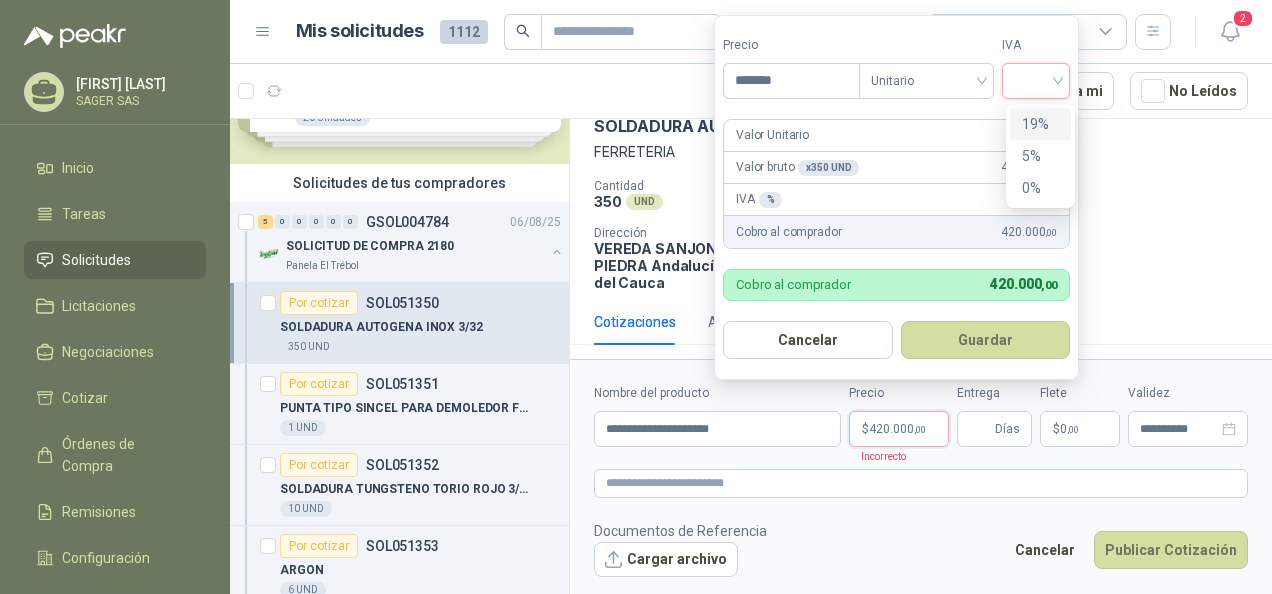 click on "19%" at bounding box center (1040, 124) 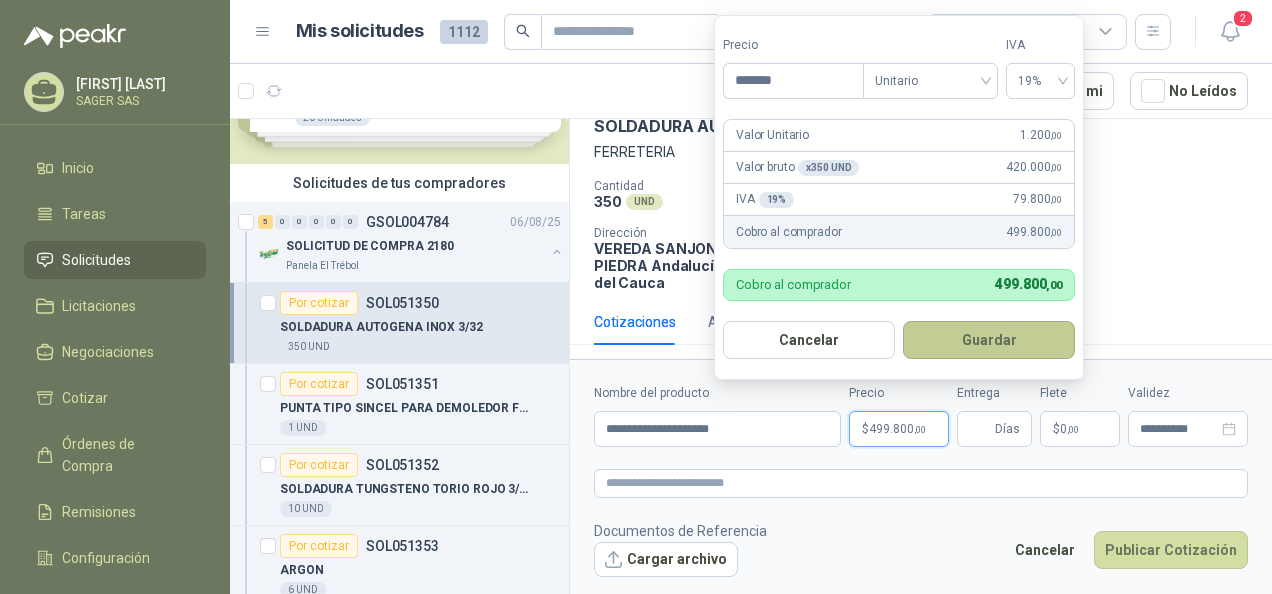 click on "Guardar" at bounding box center [989, 340] 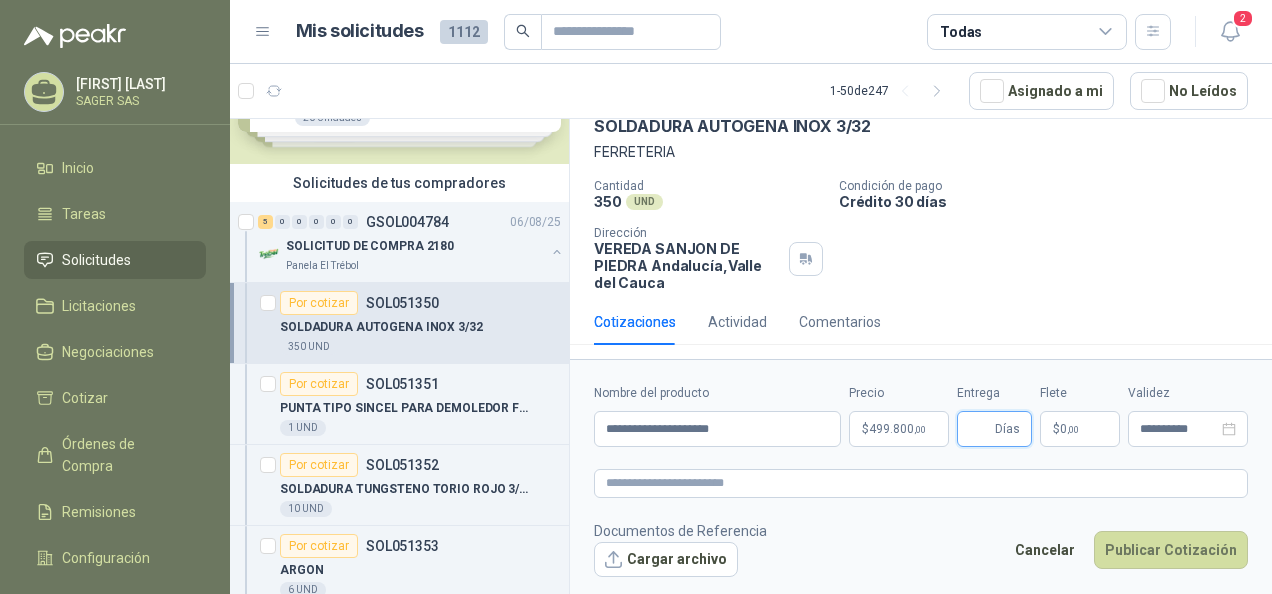 type on "*" 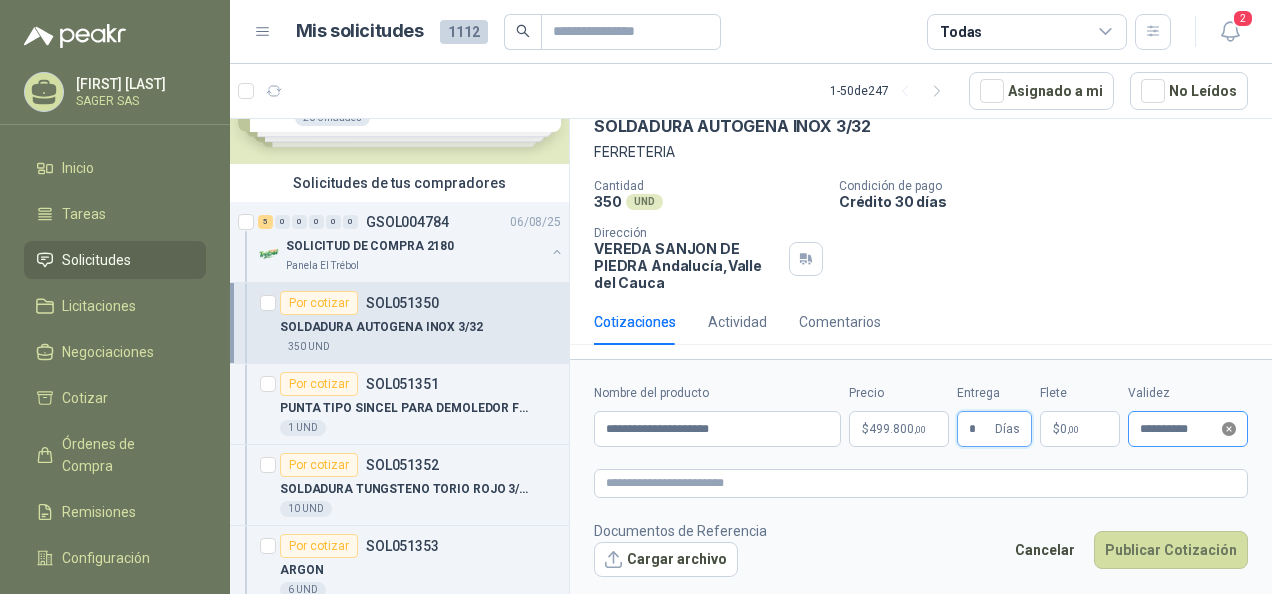 click 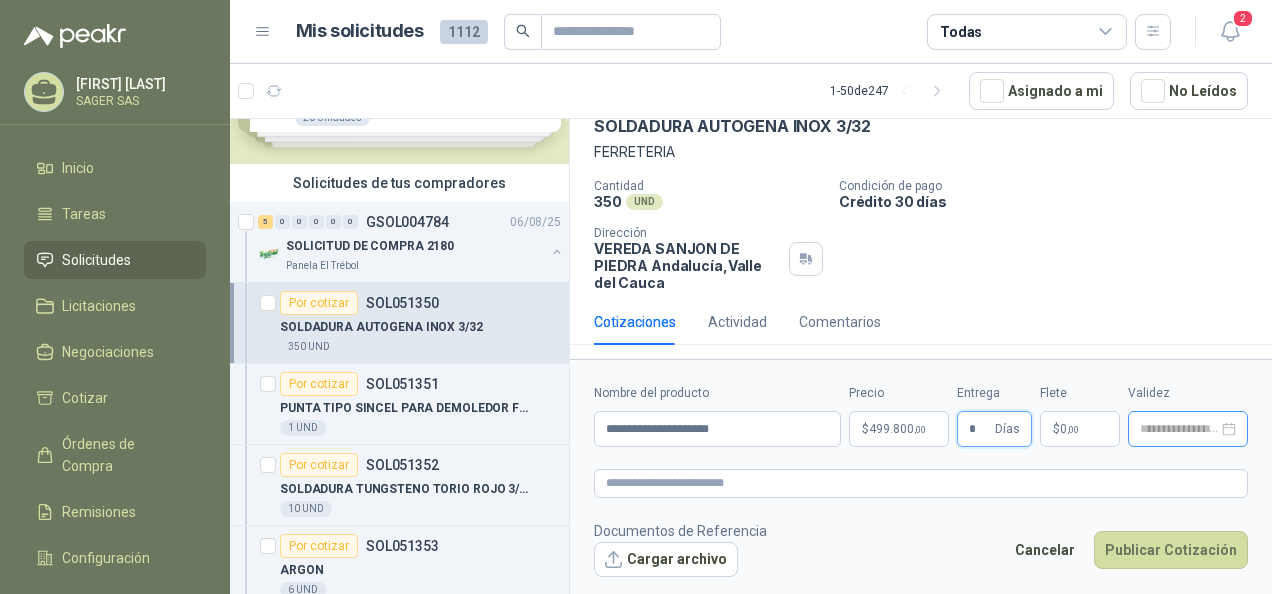 click at bounding box center (1188, 429) 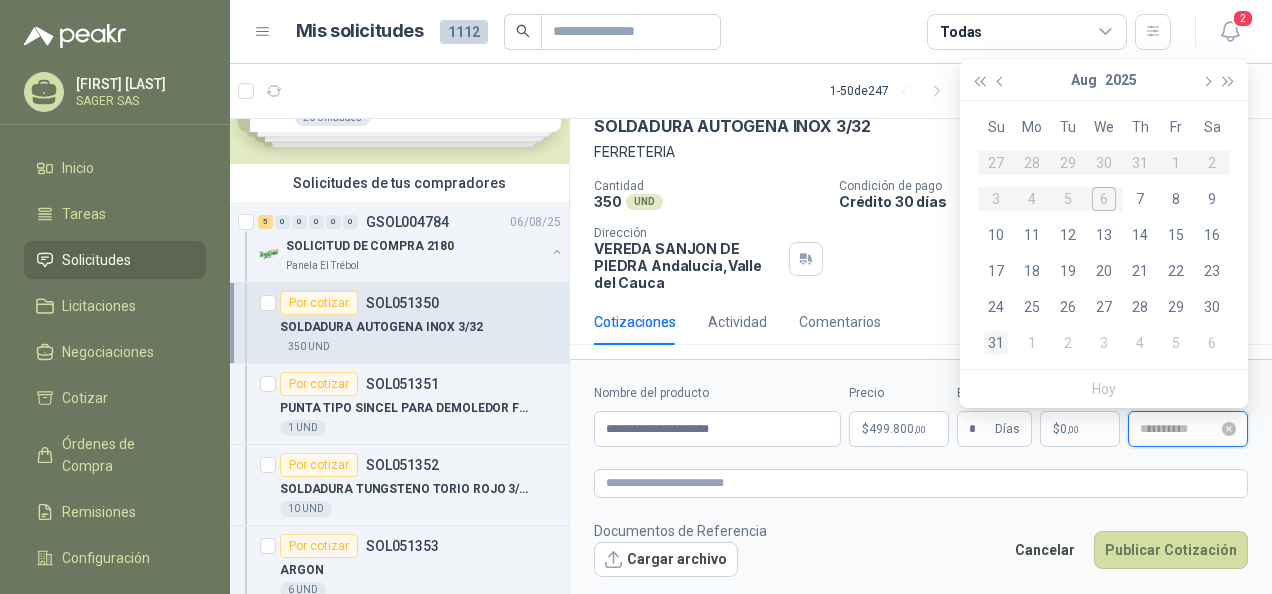 type on "**********" 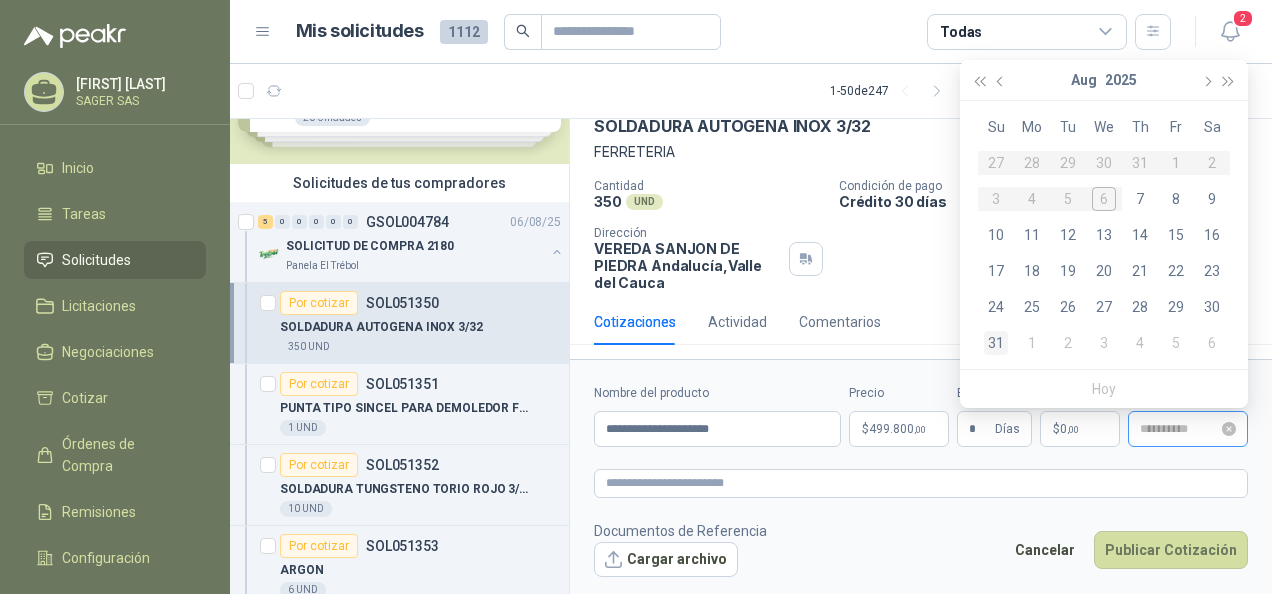 click on "31" at bounding box center [996, 343] 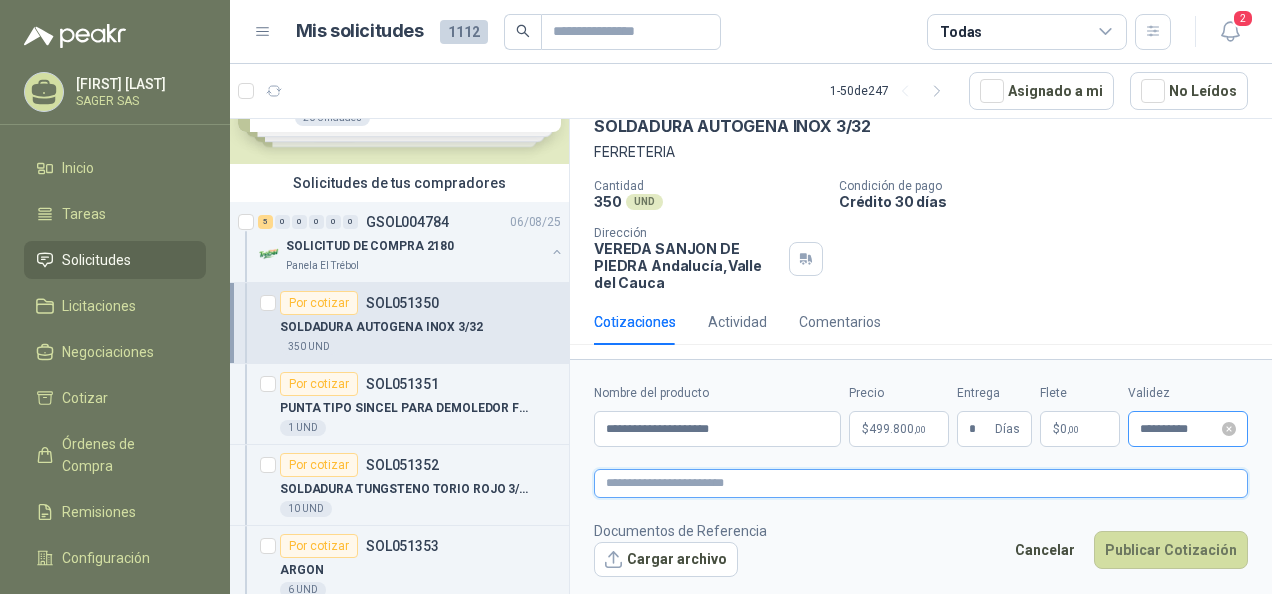 click at bounding box center (921, 483) 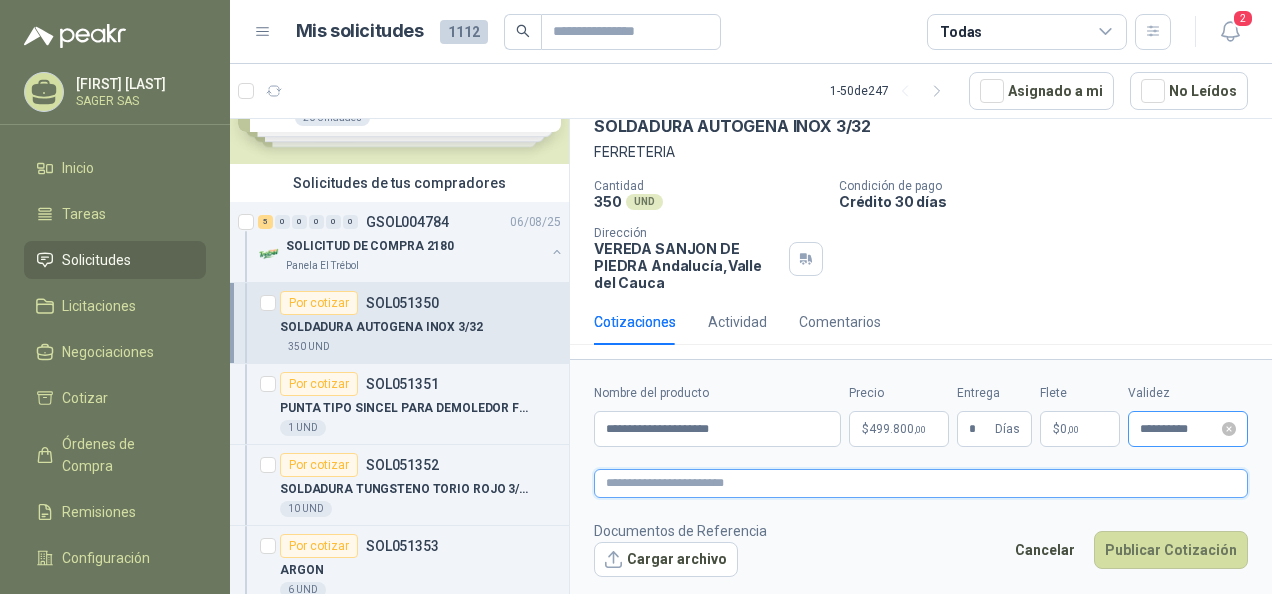 type 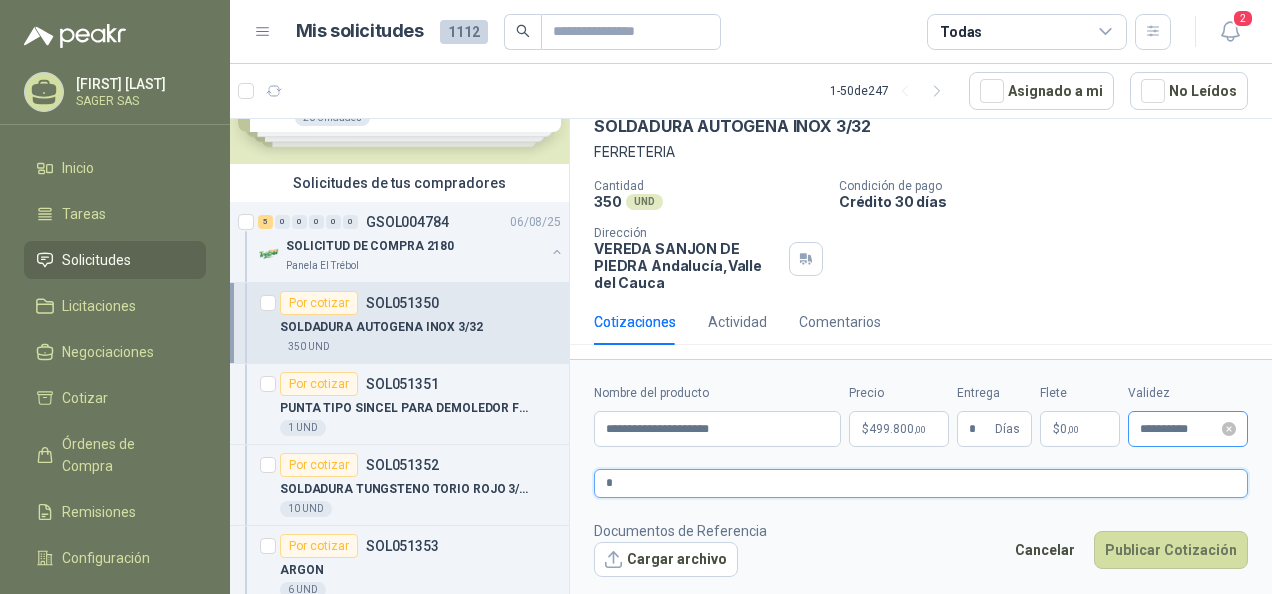 type 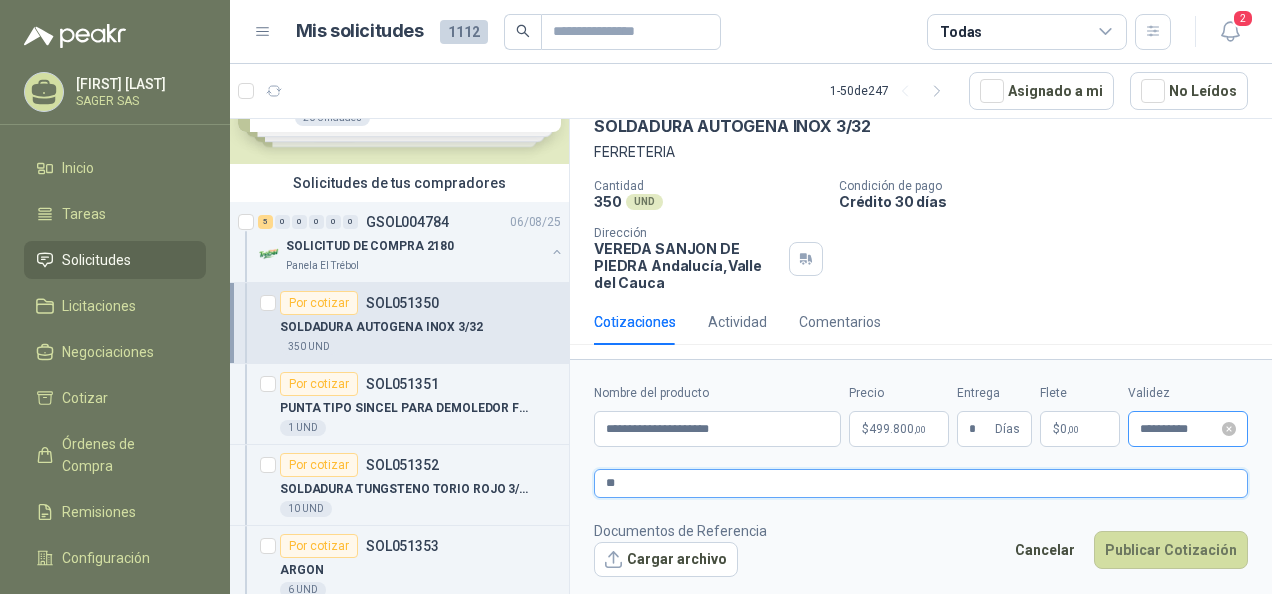 type 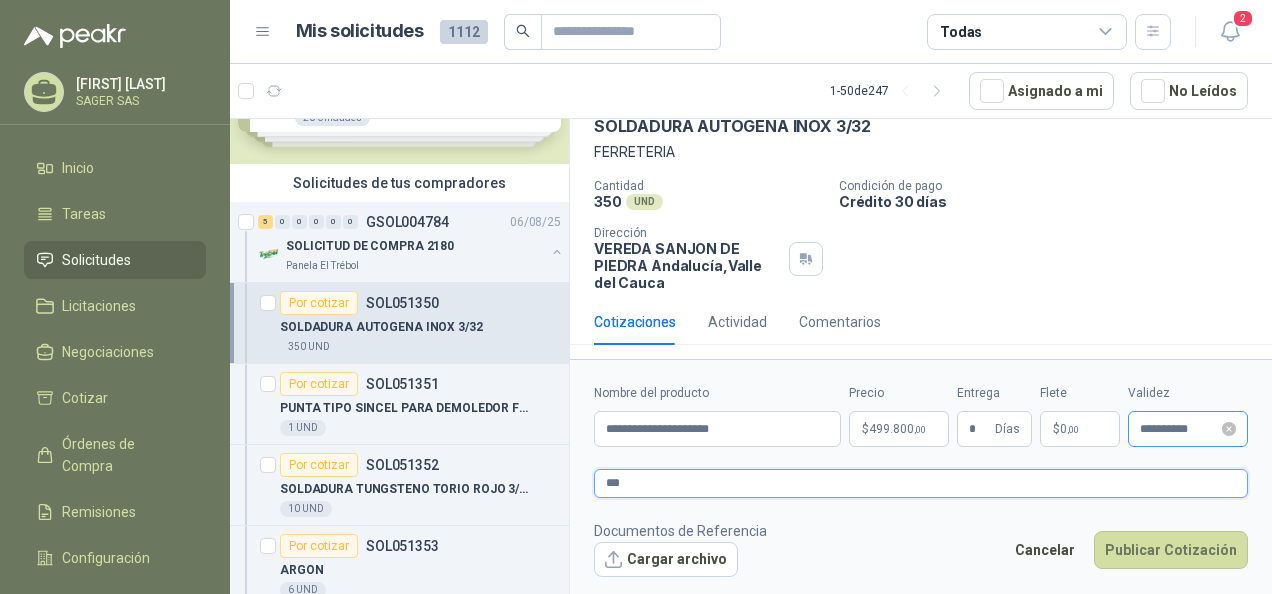 type 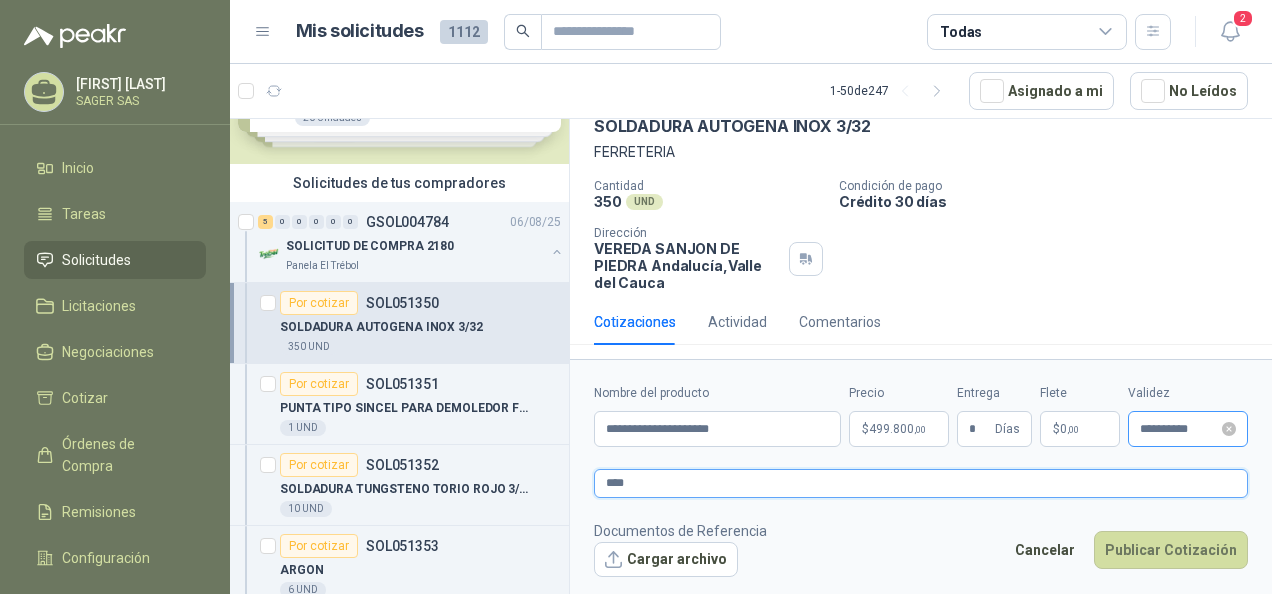 type 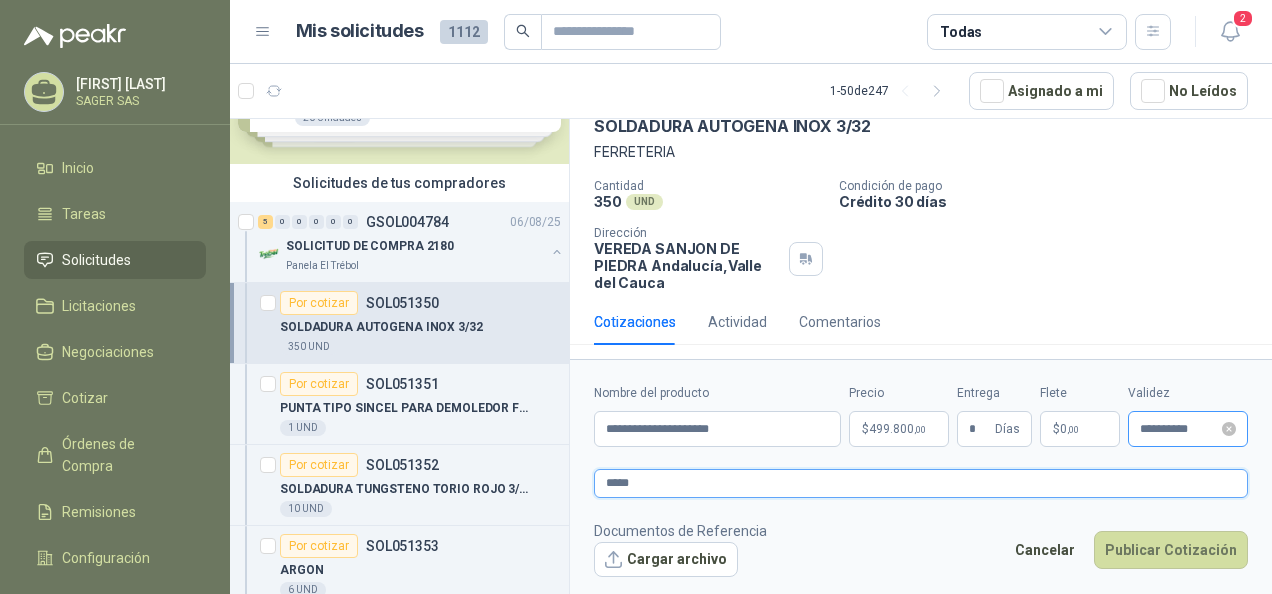 type 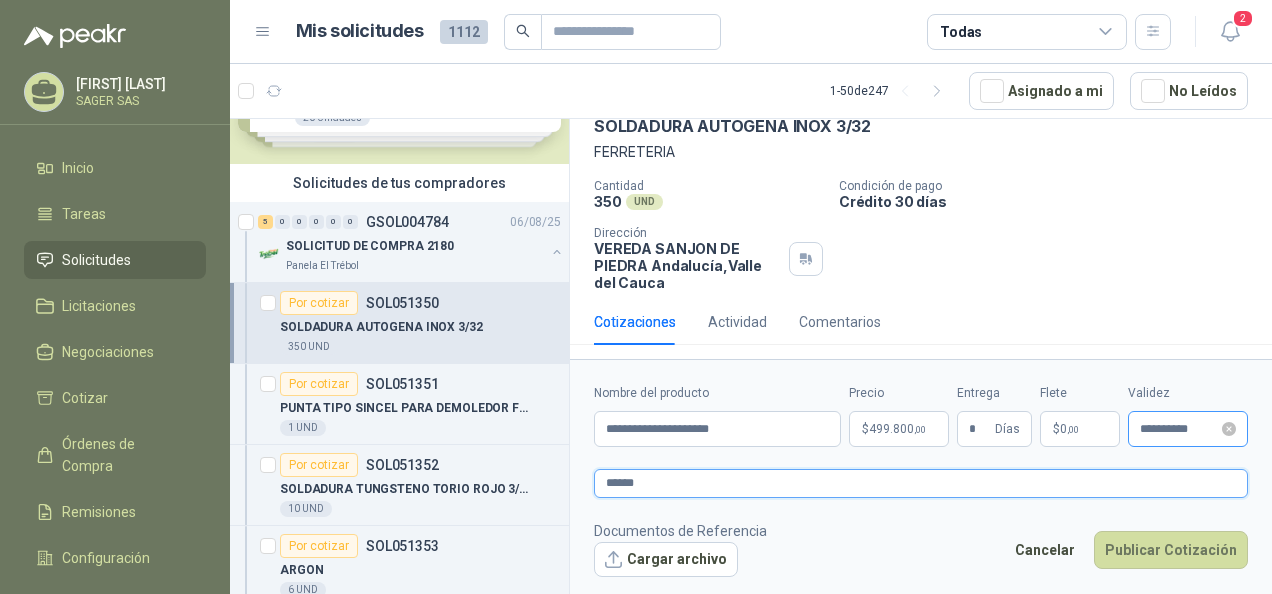 type 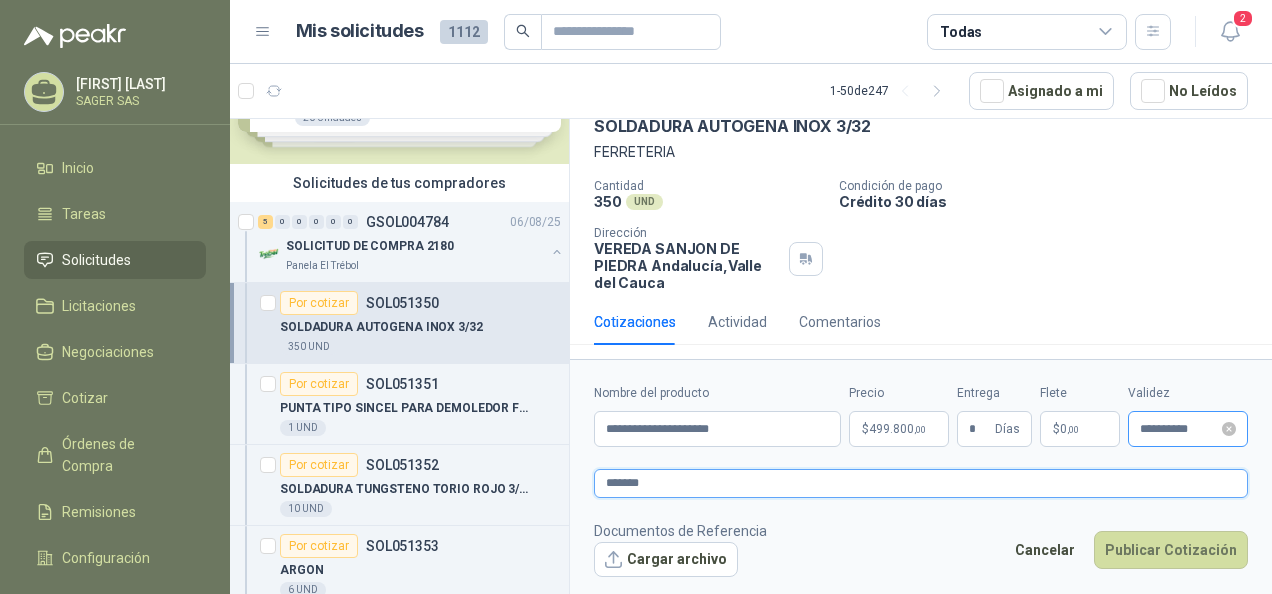 type 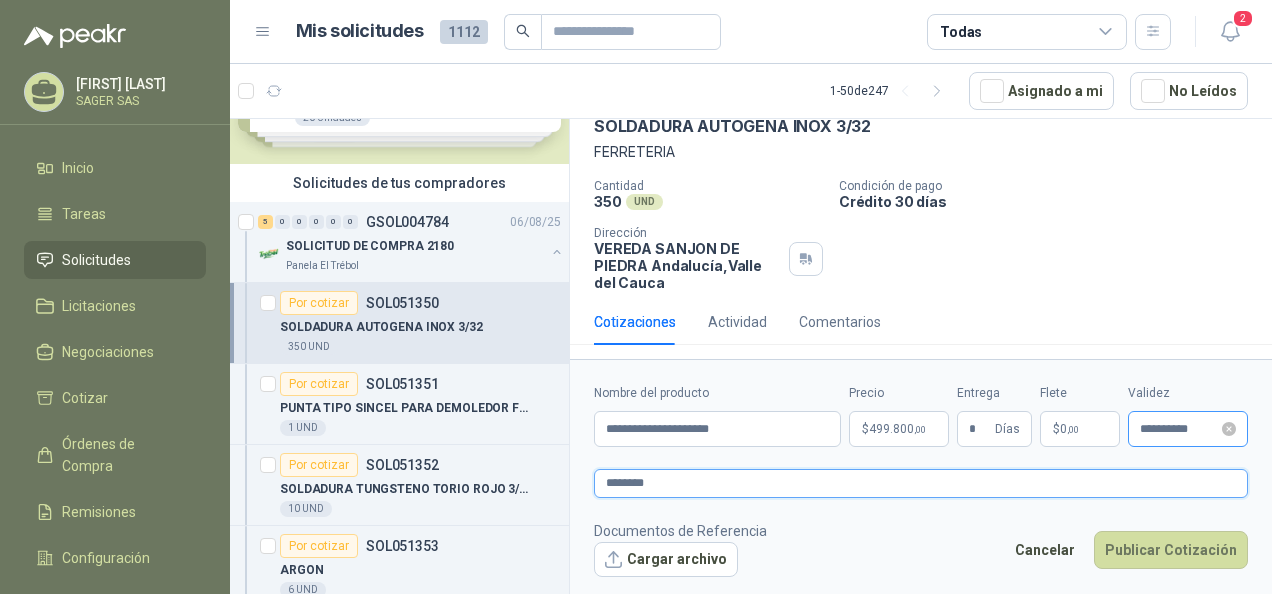 type 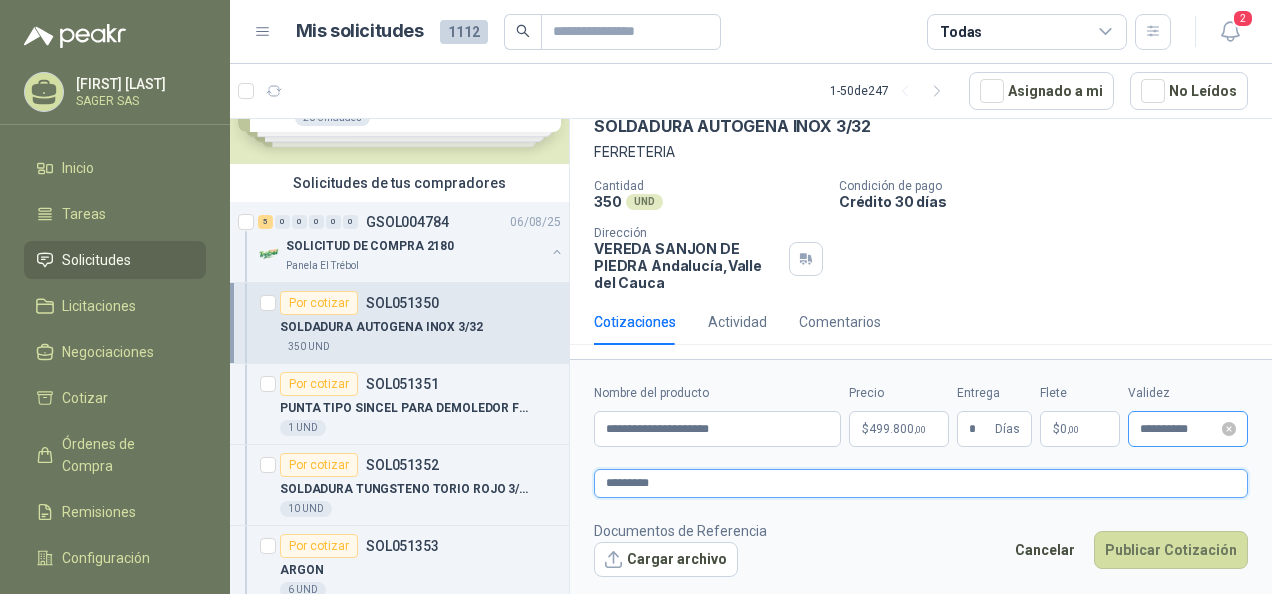 type 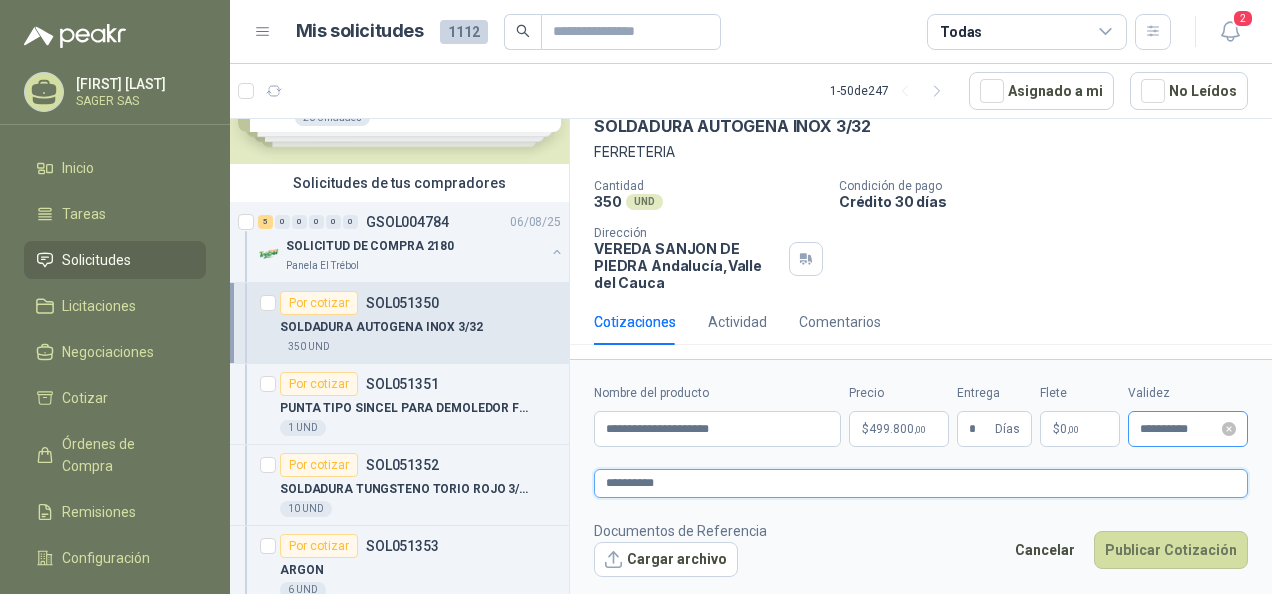 type 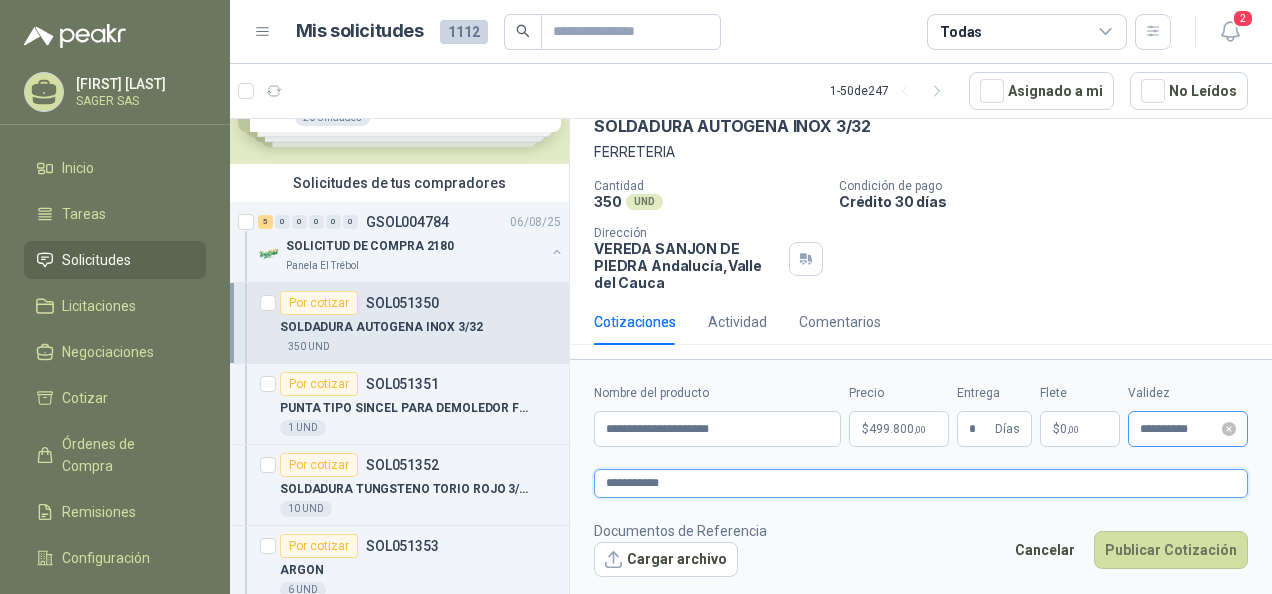 type on "**********" 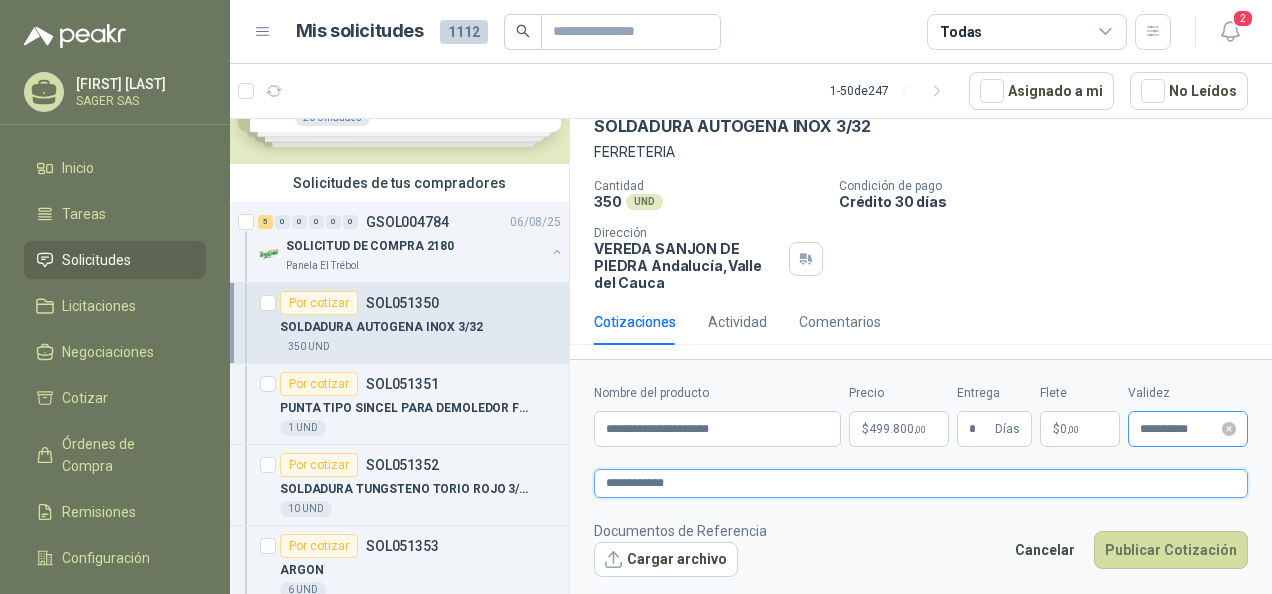 type 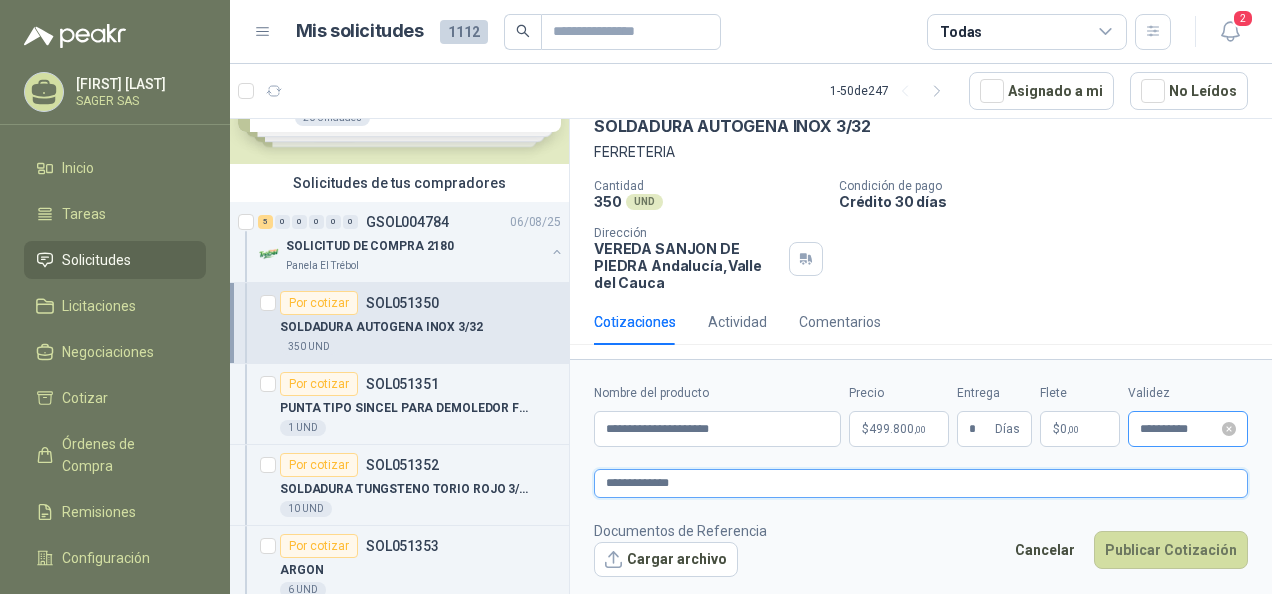 type 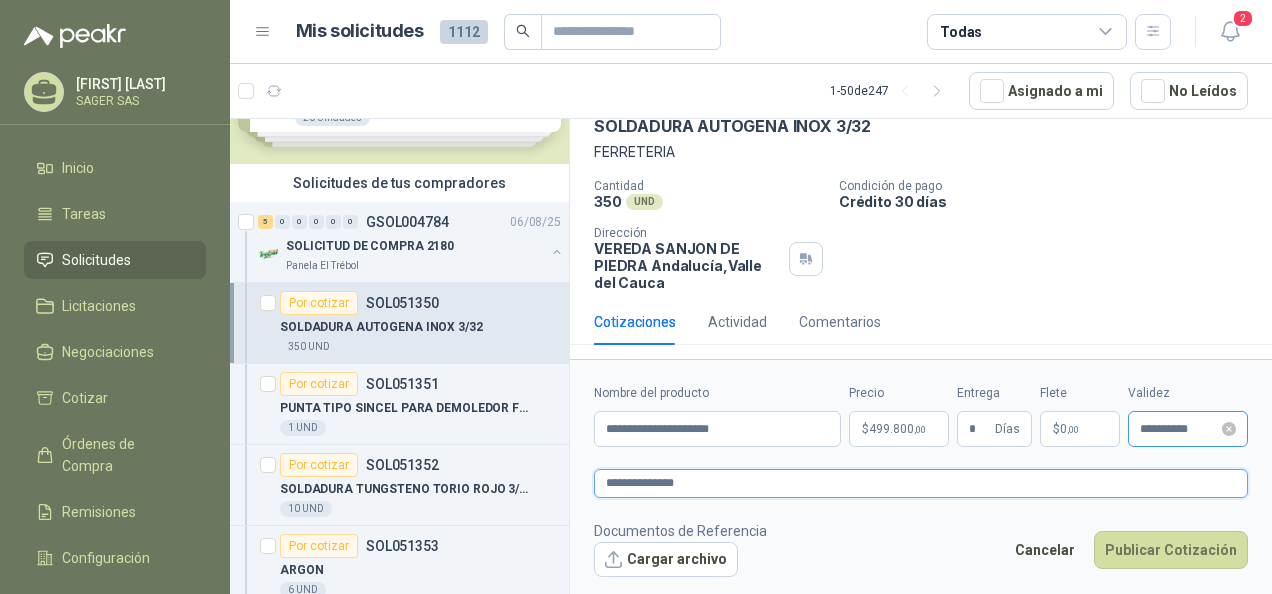 type 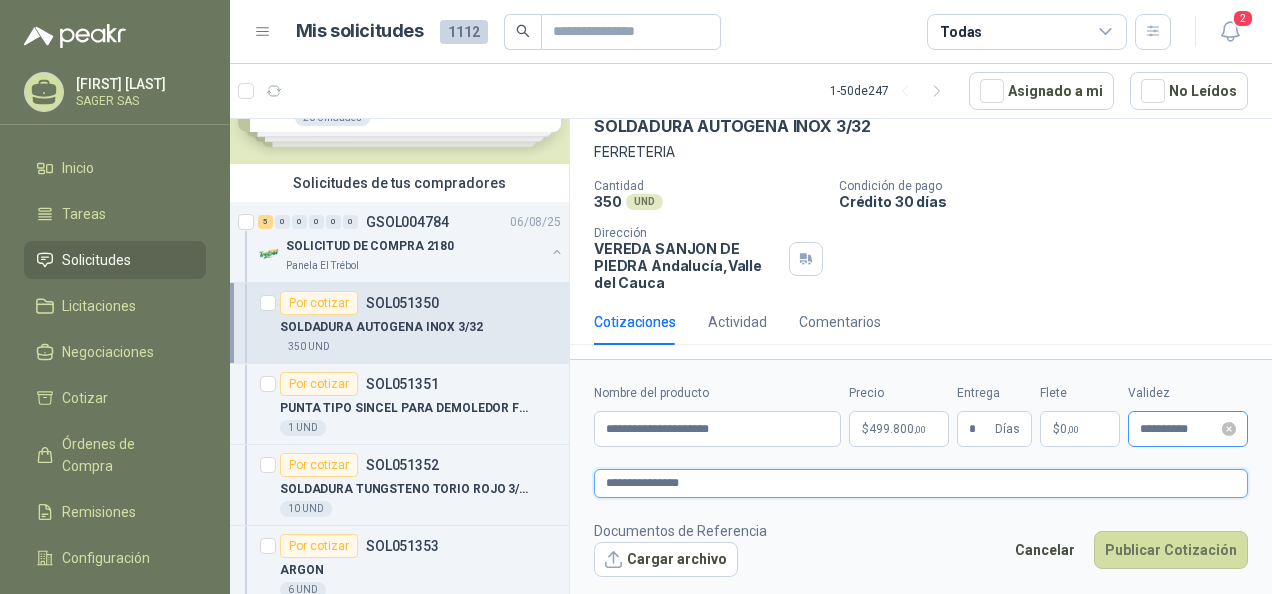 type 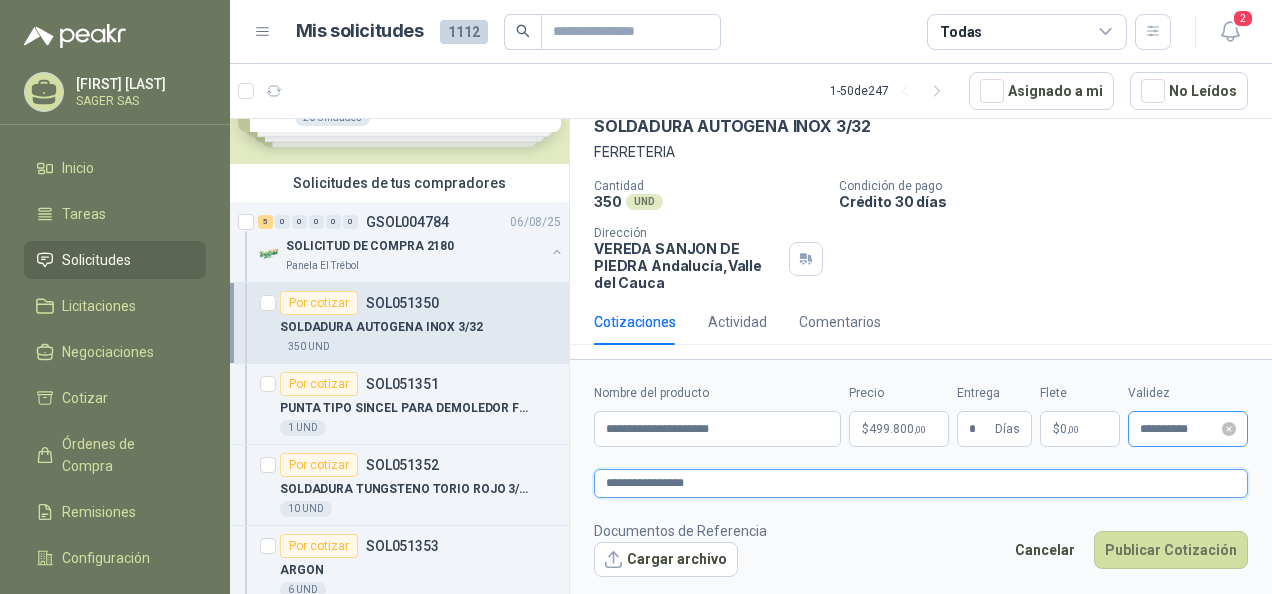 type 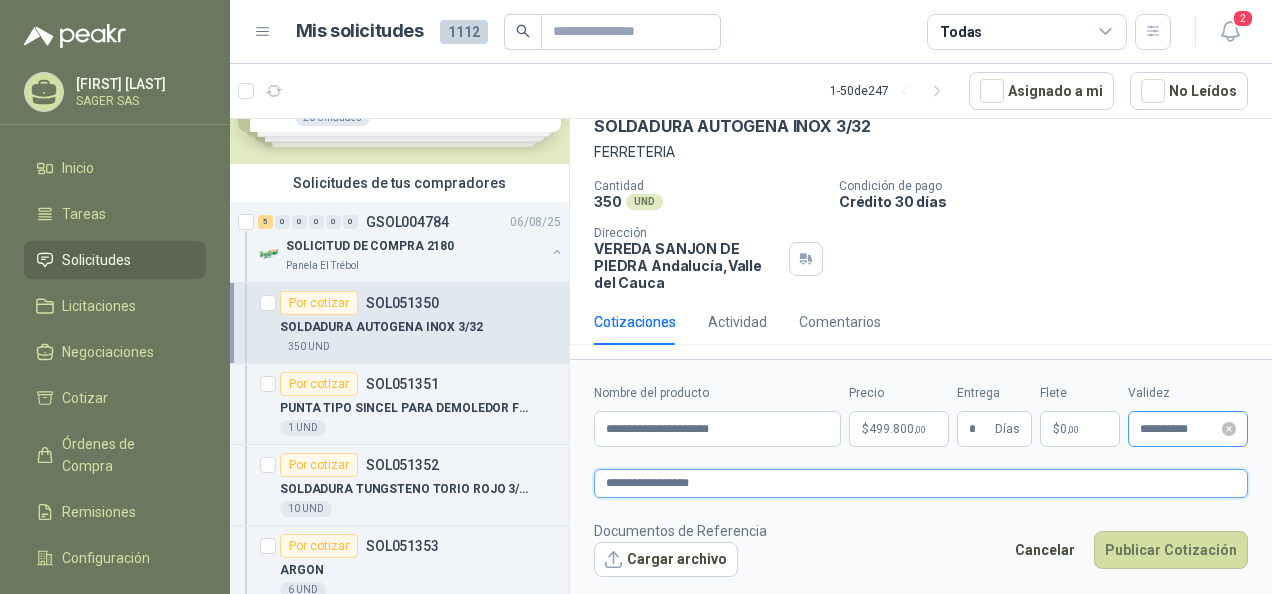 type 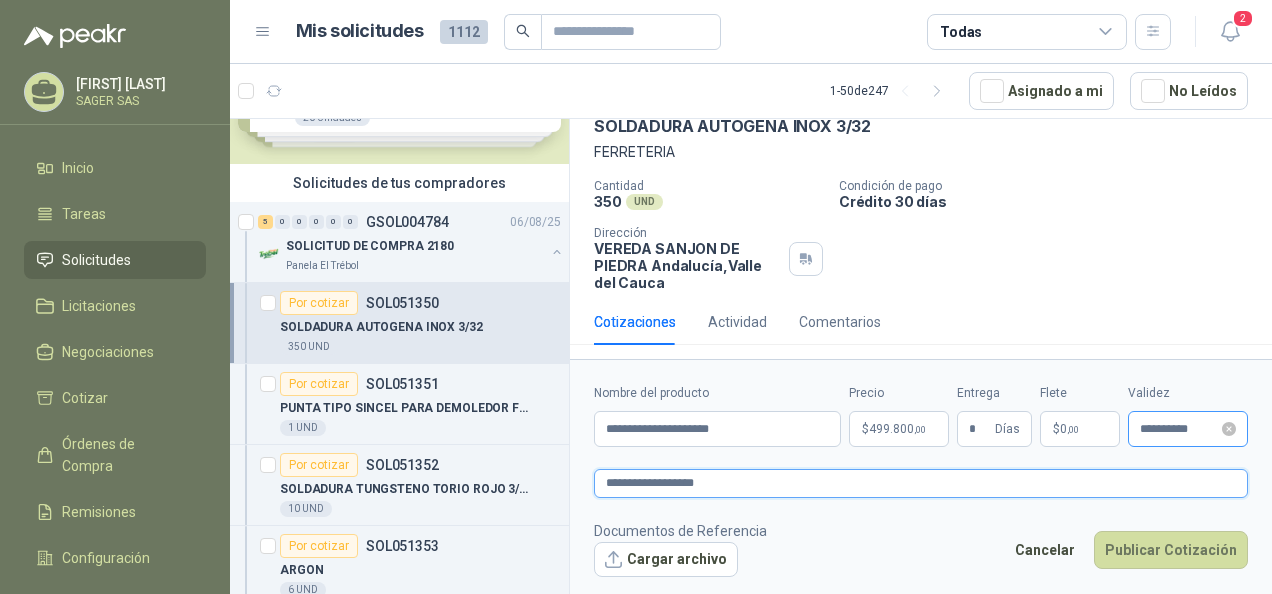 type 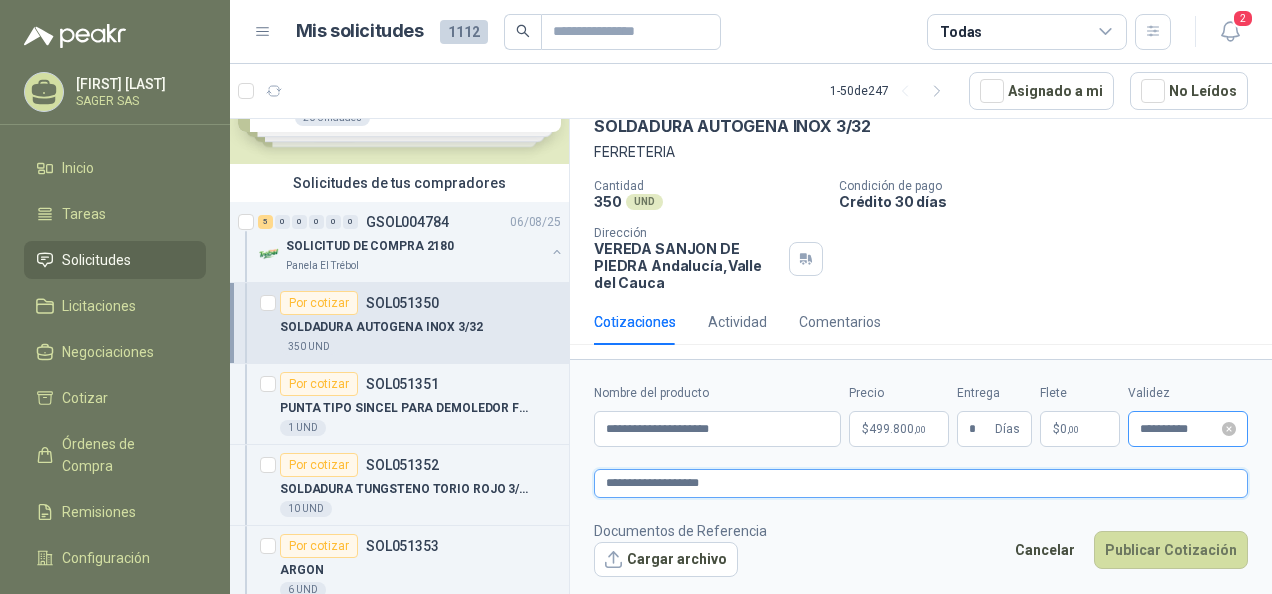 type 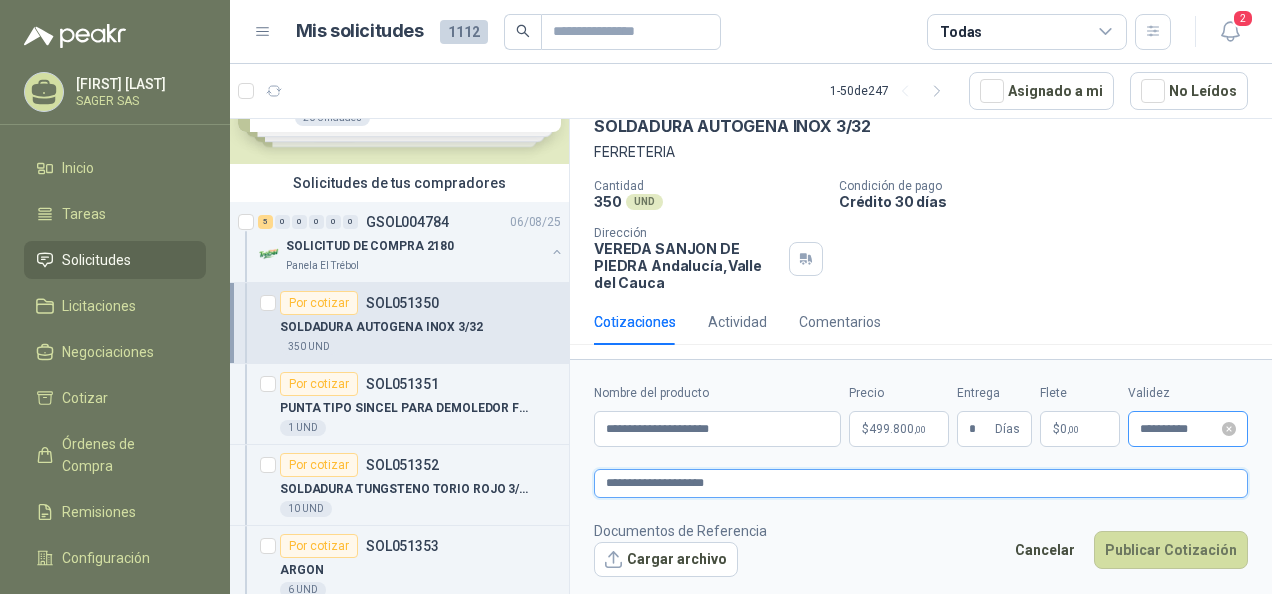 type 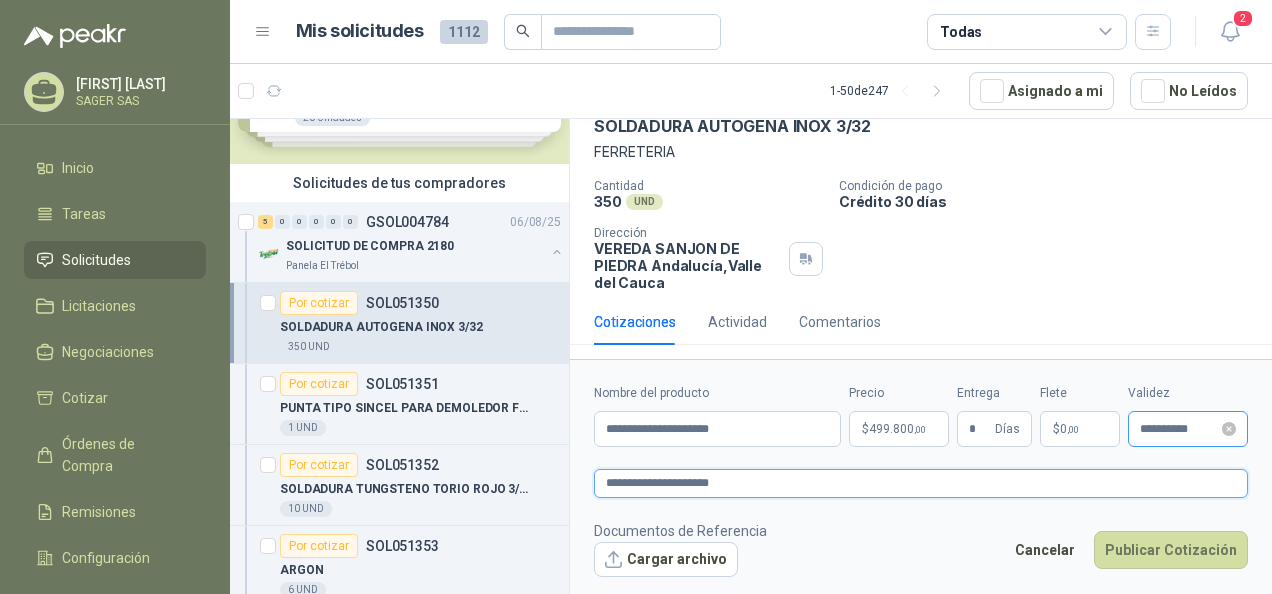 type 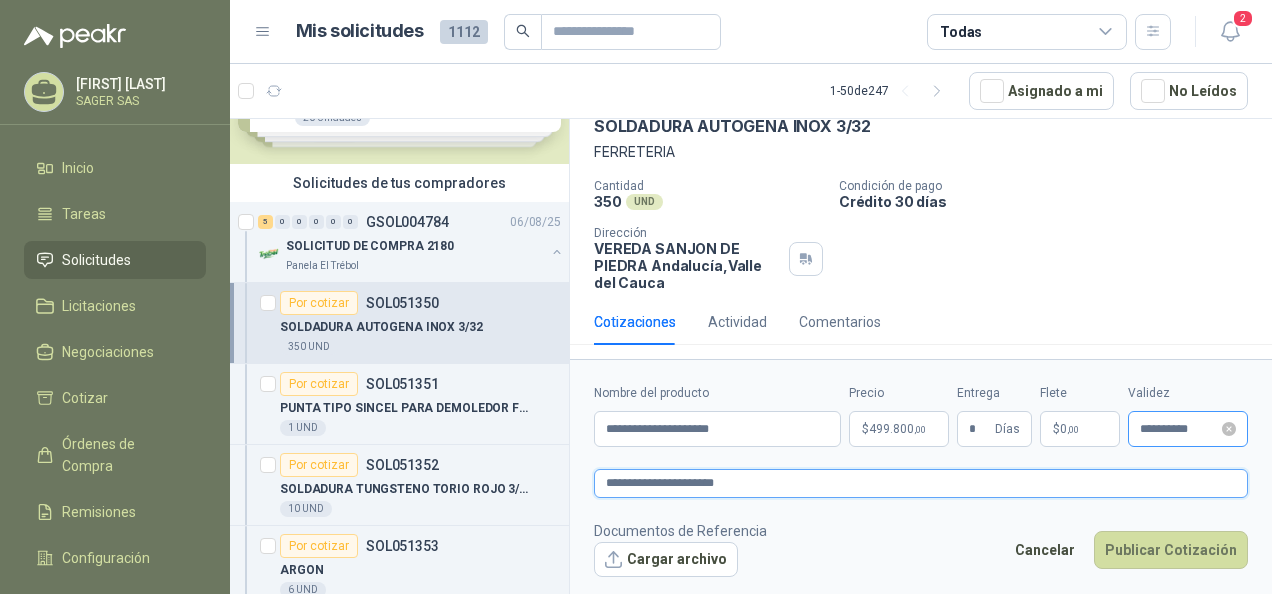 type 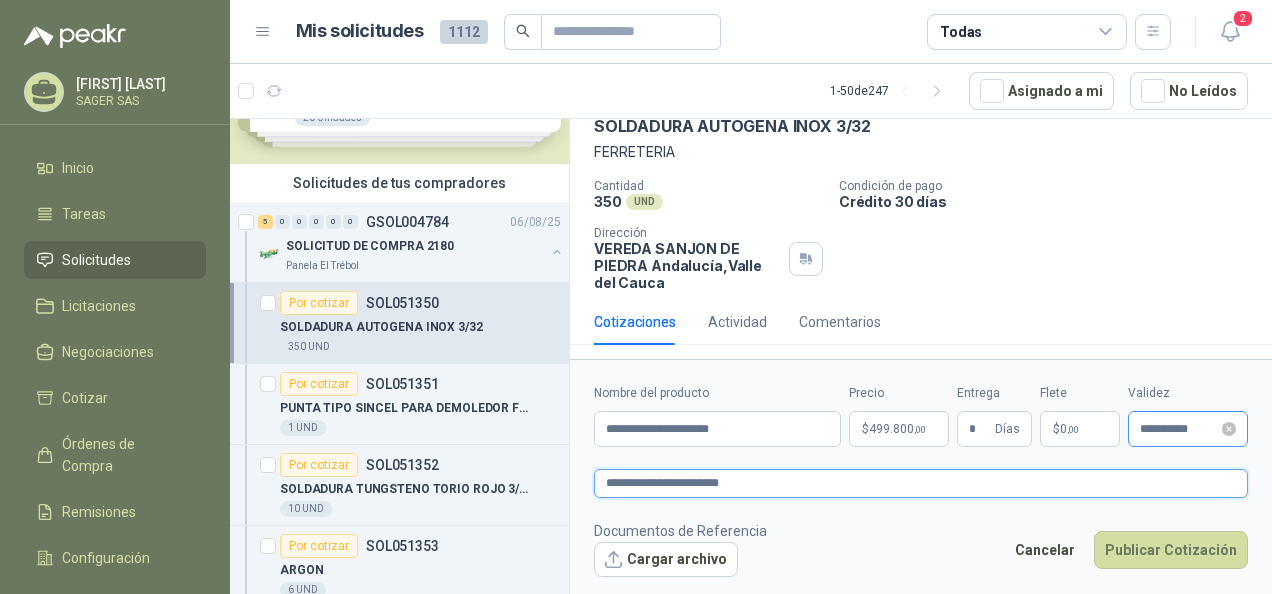 type 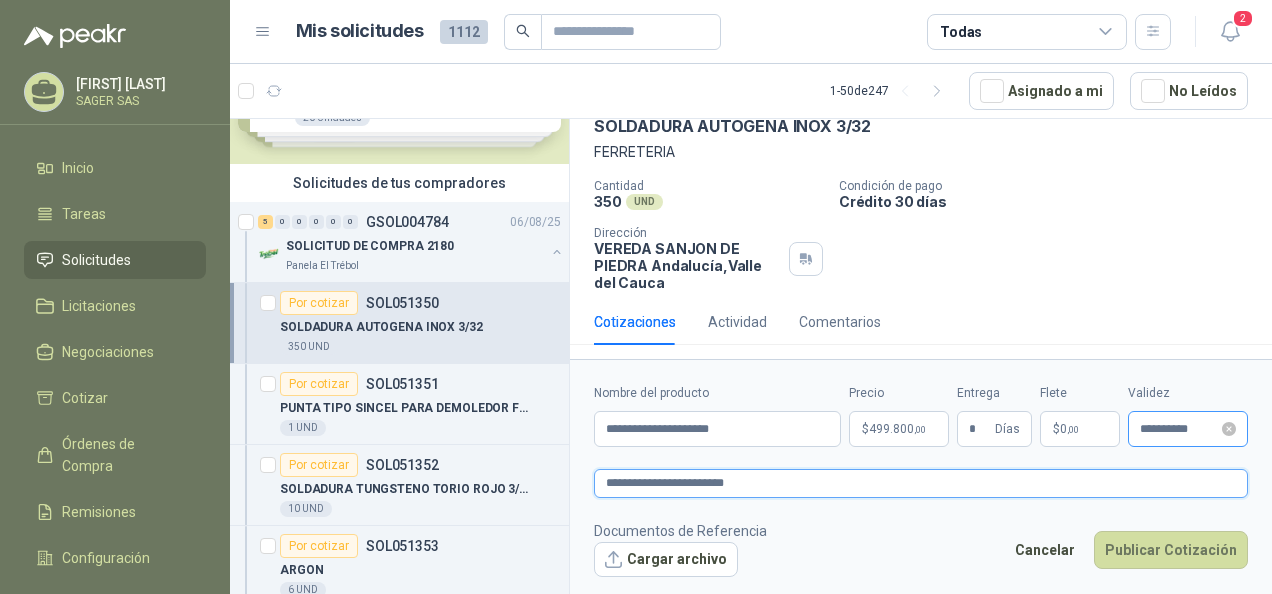 type 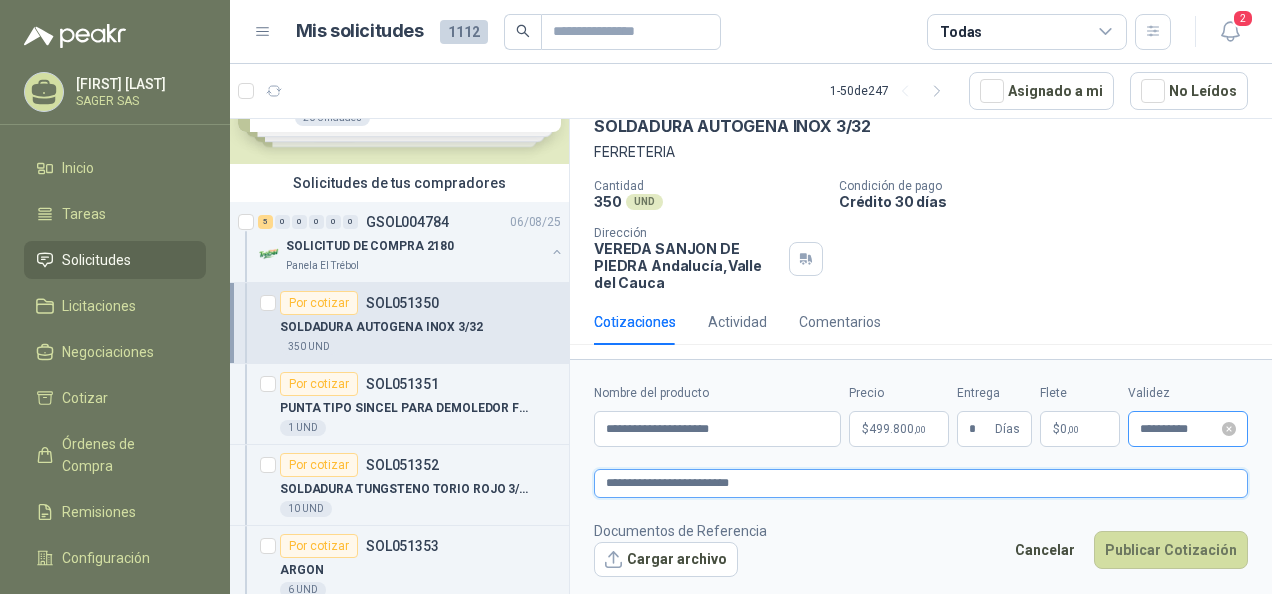 type 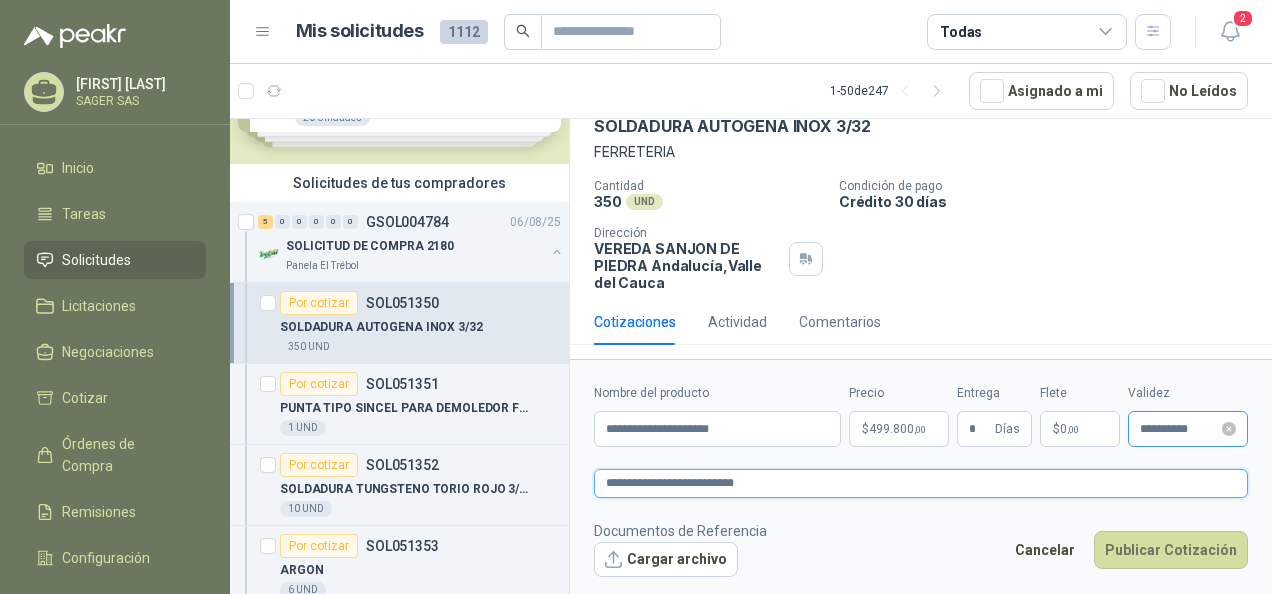 type 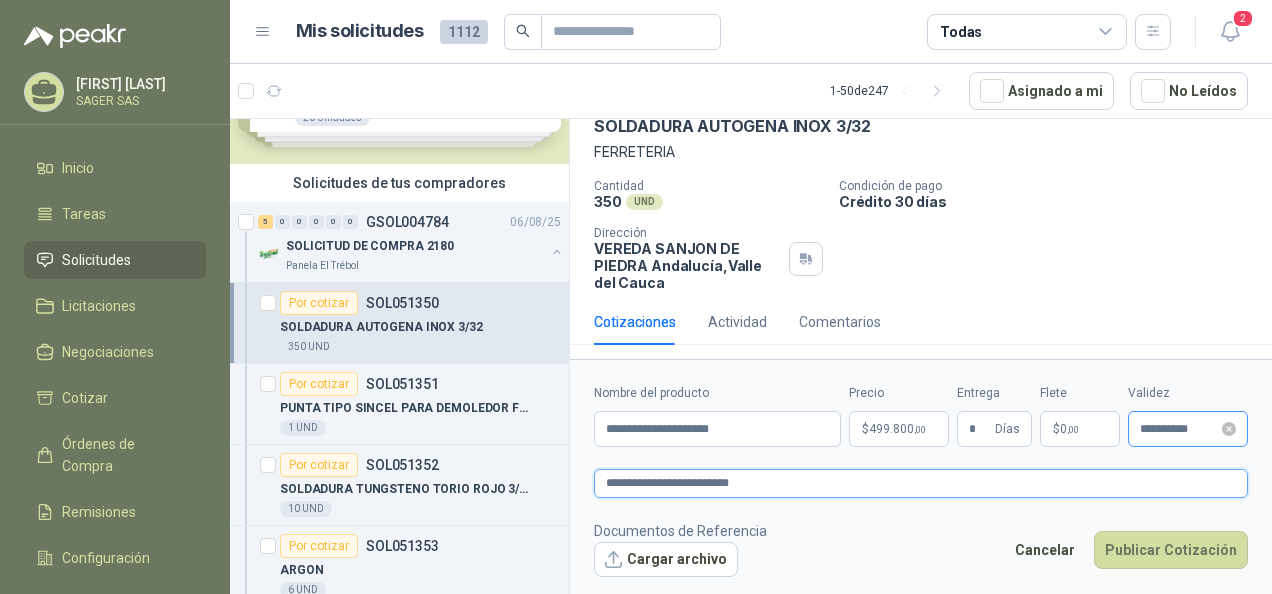 type 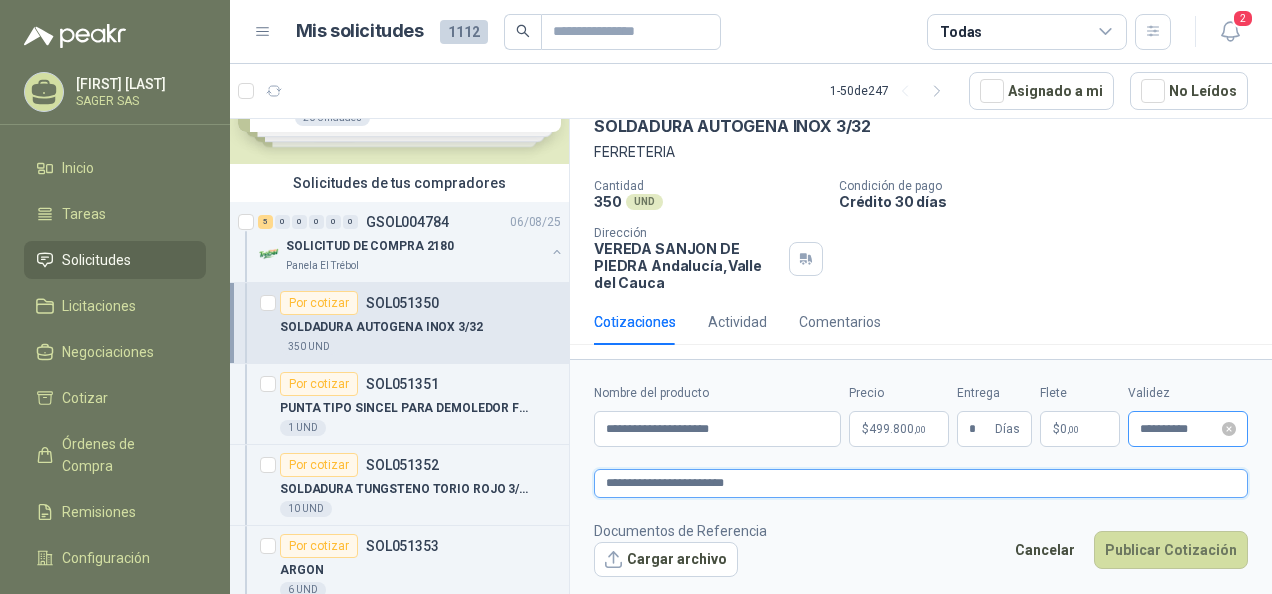 type 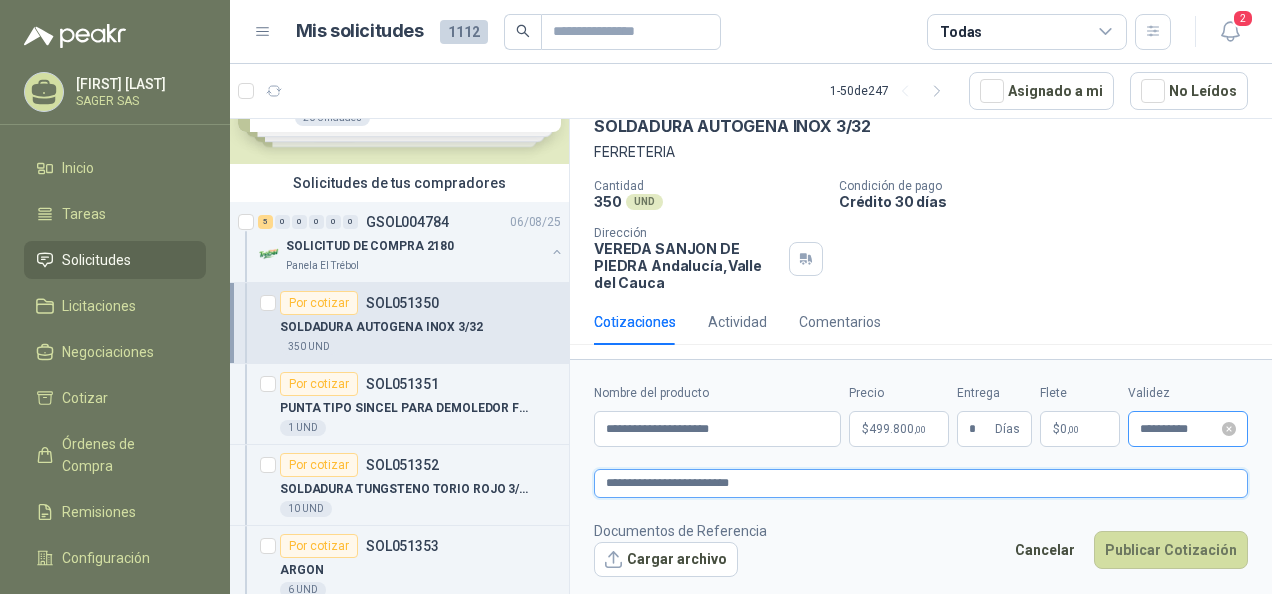 type 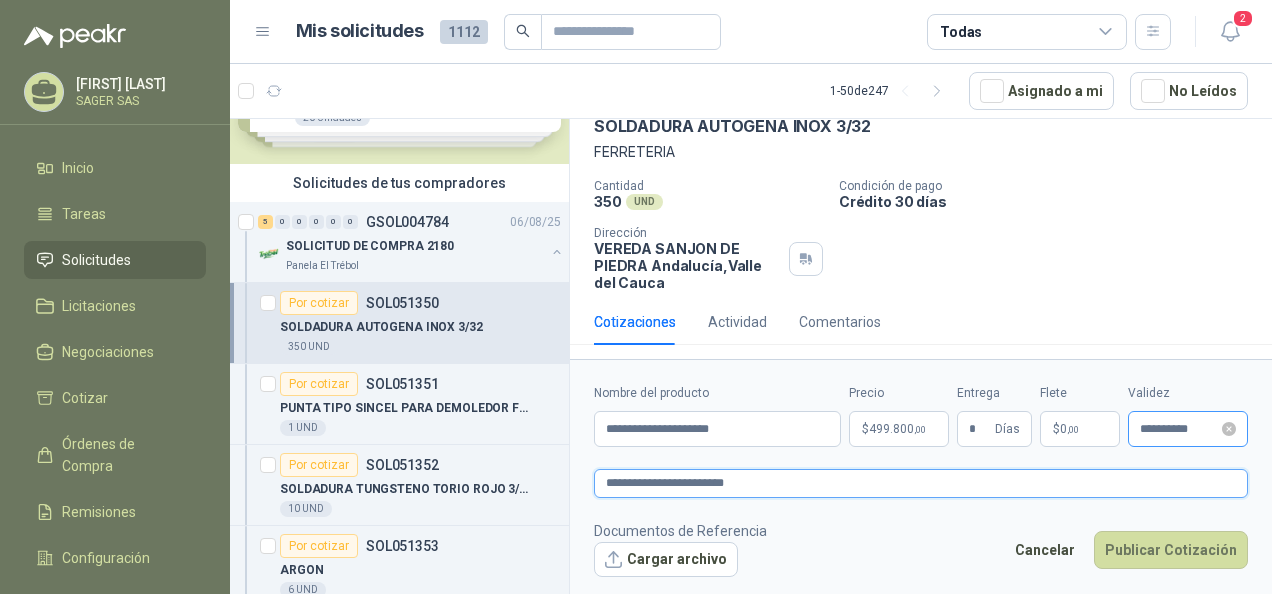 type 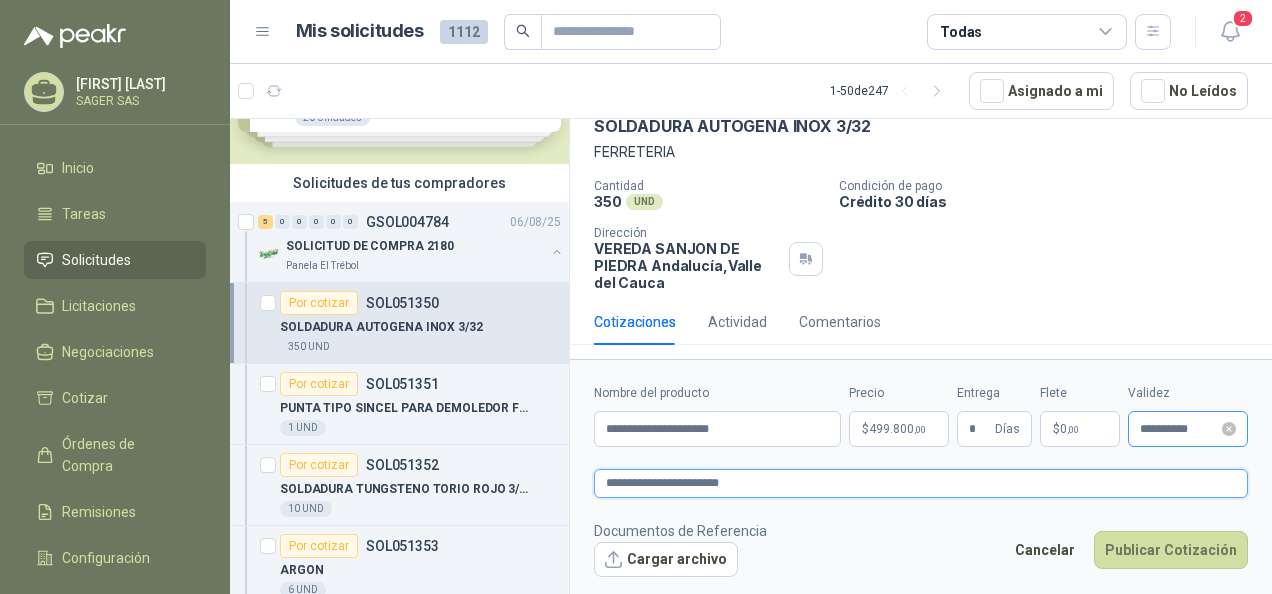 type 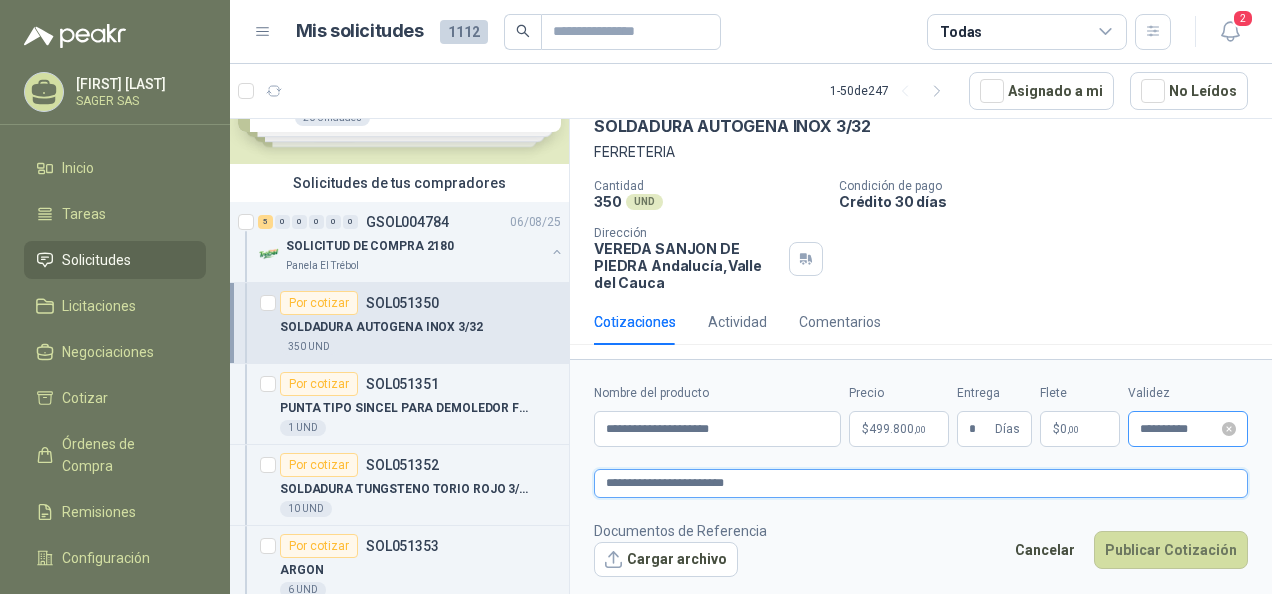 type 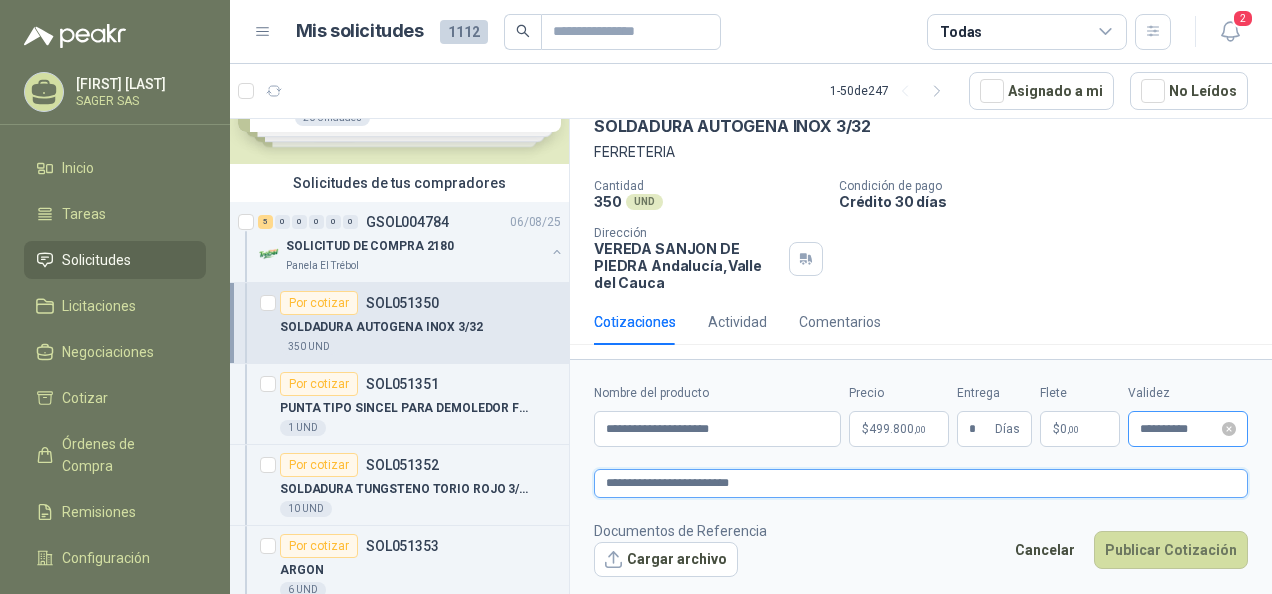 type 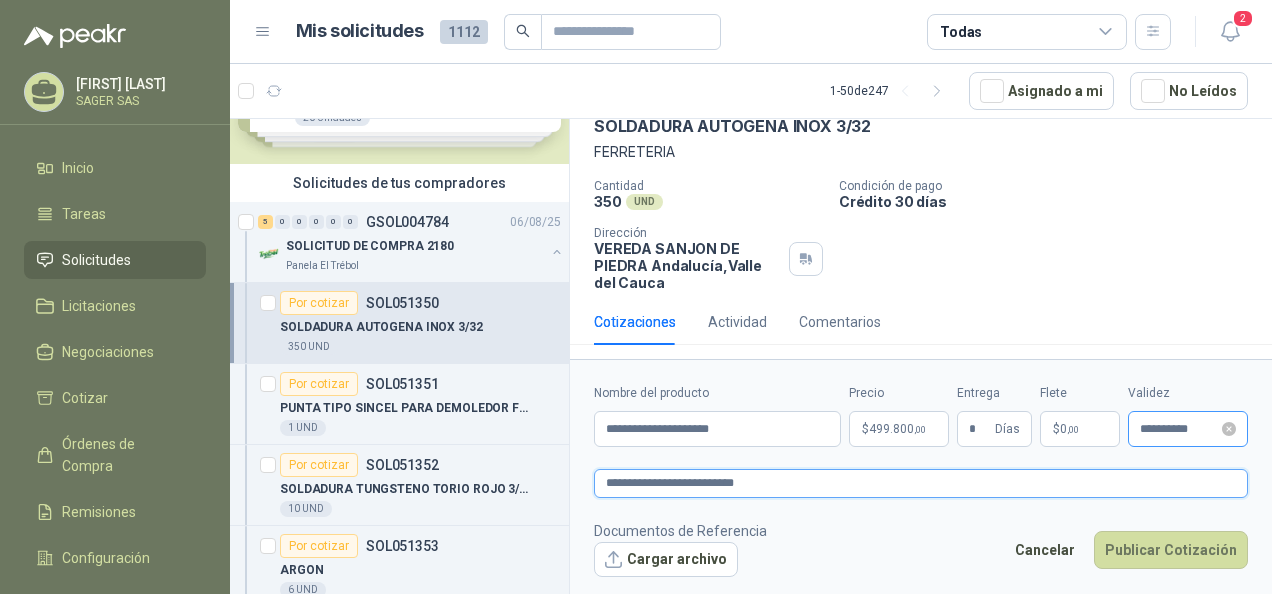 type 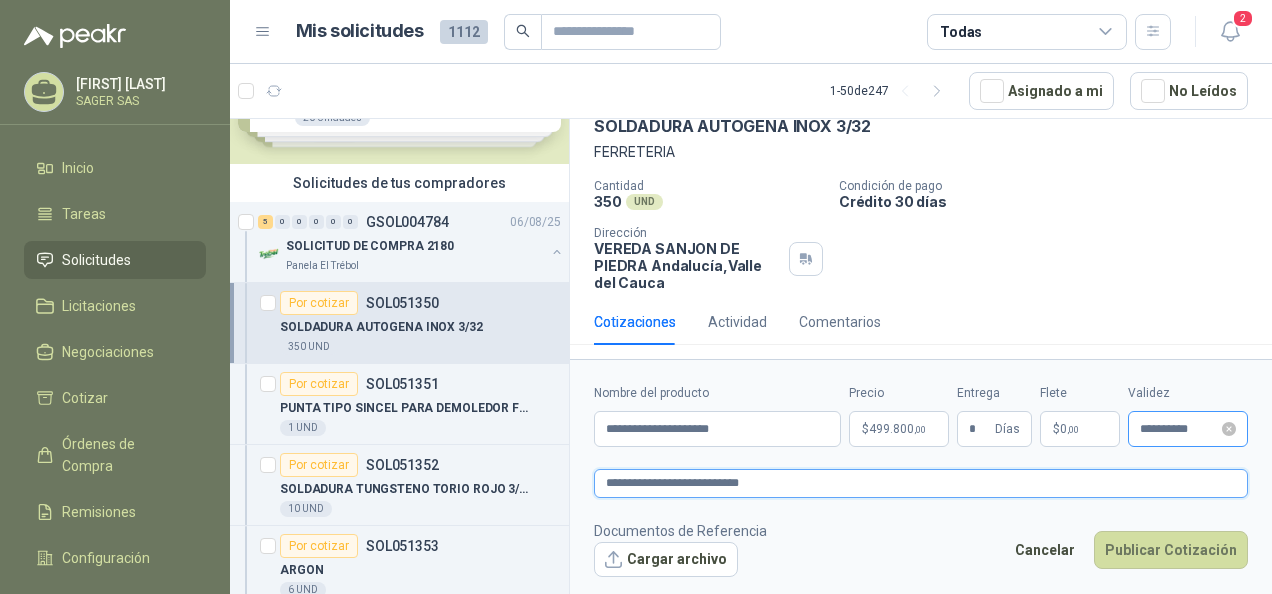 type 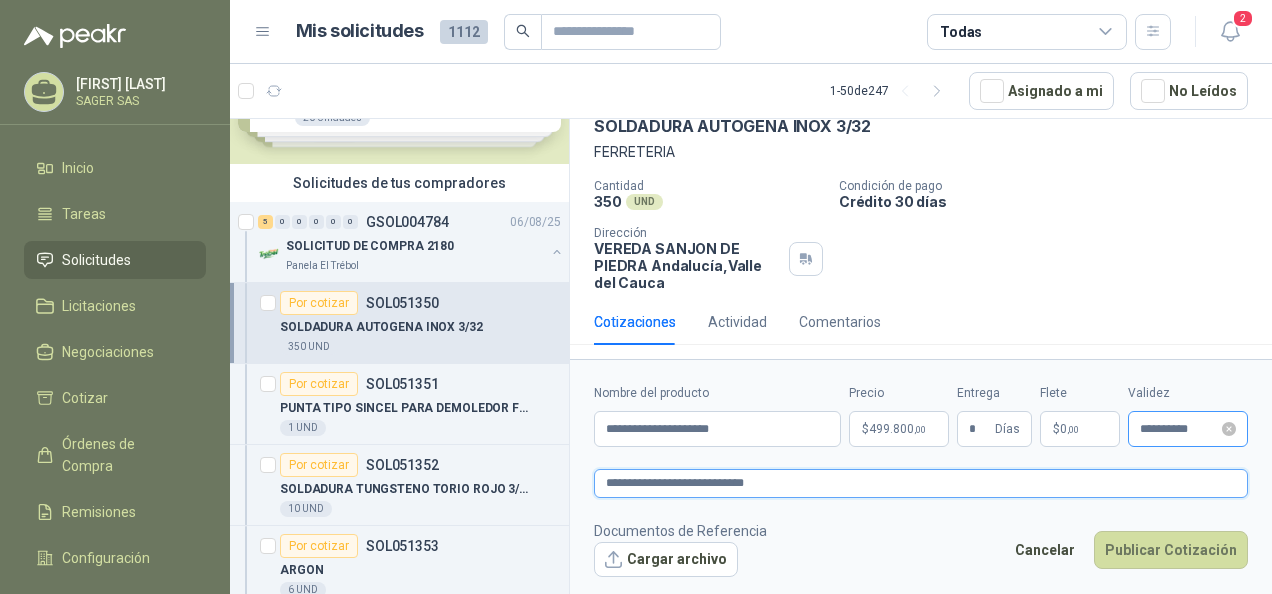 type on "**********" 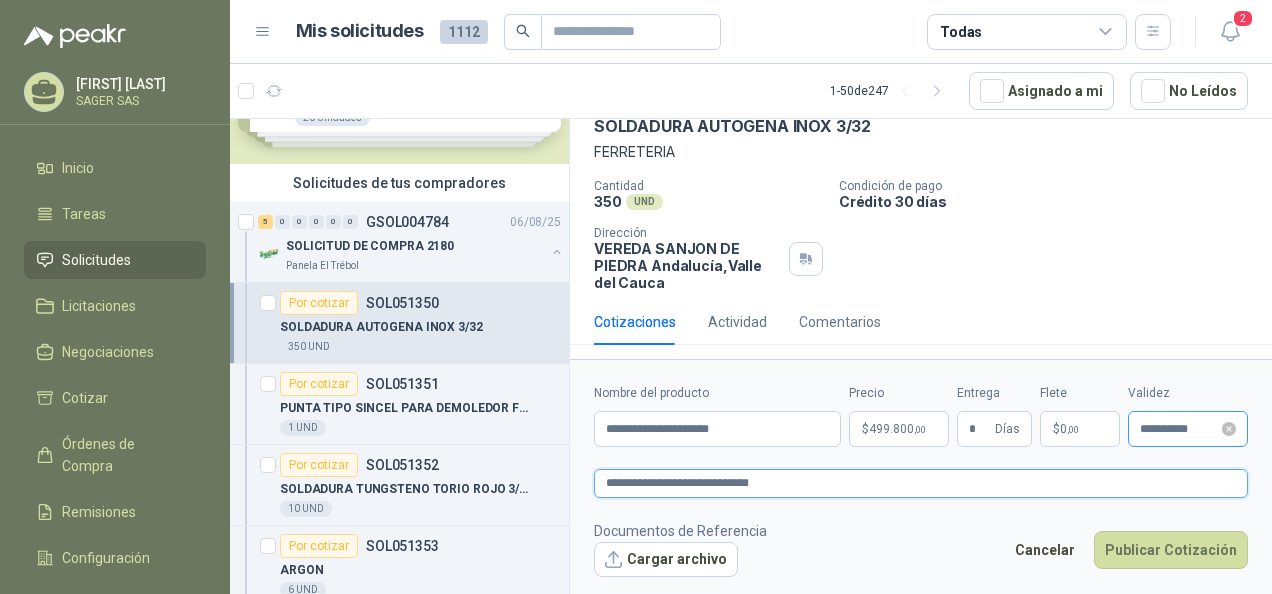 type 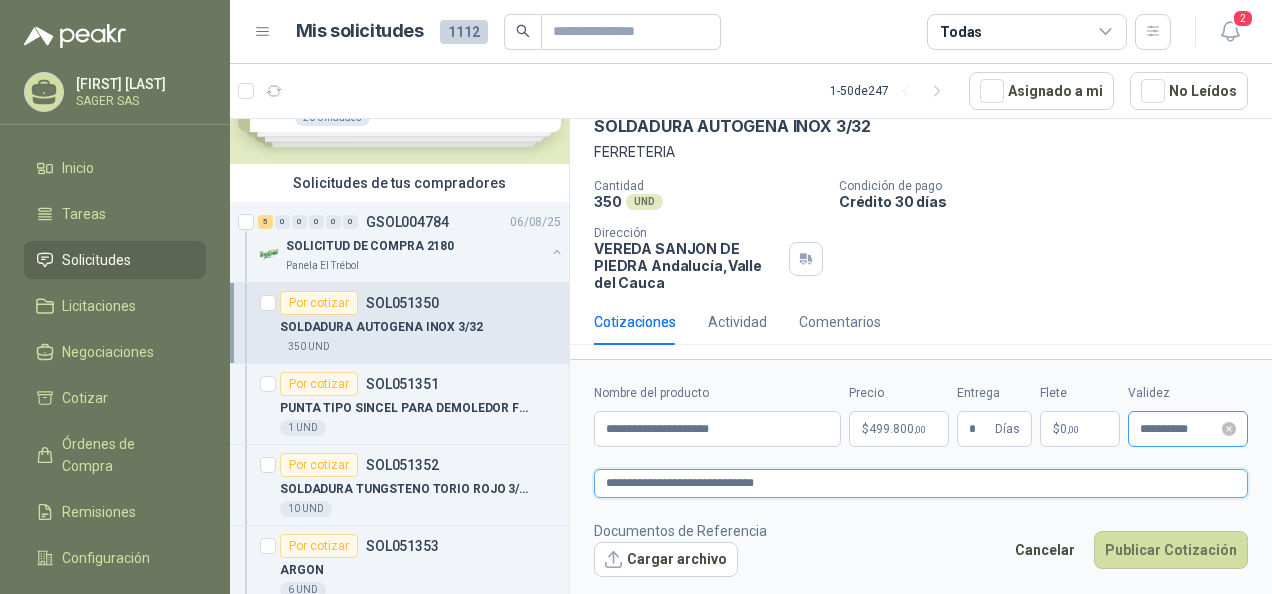 type 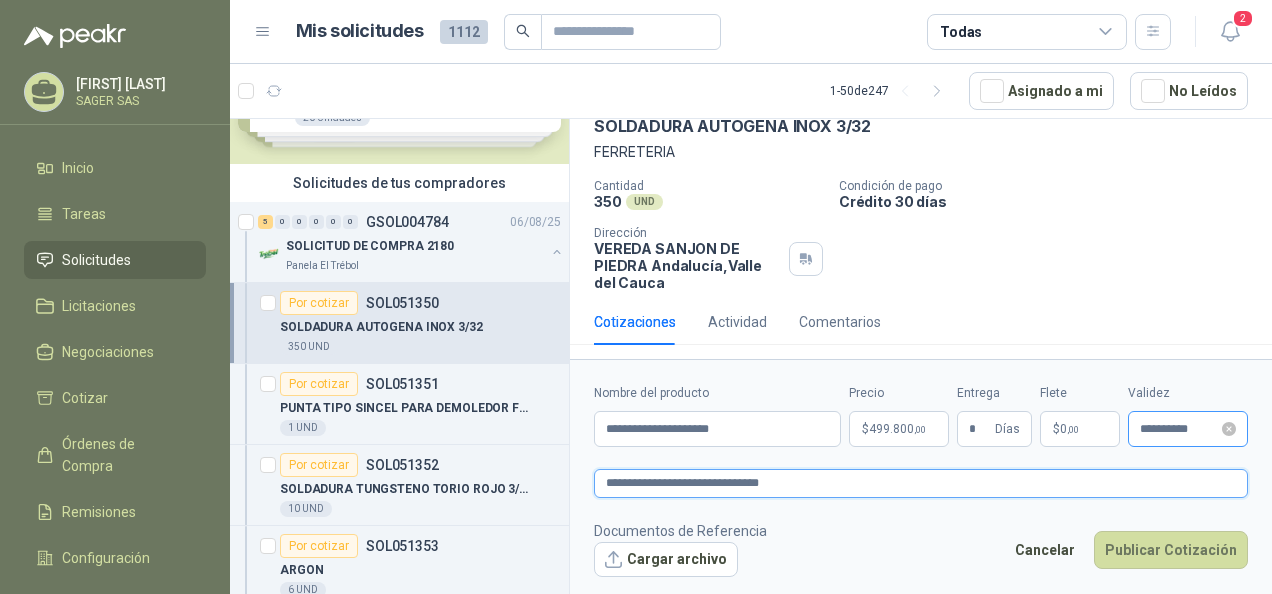 type 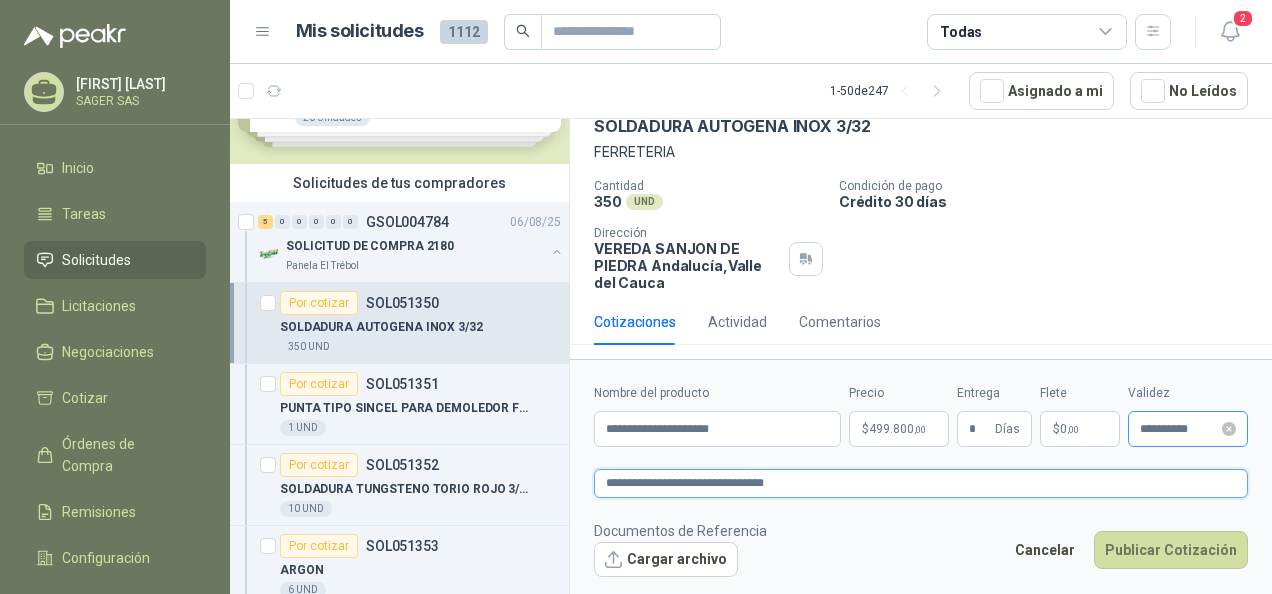 type 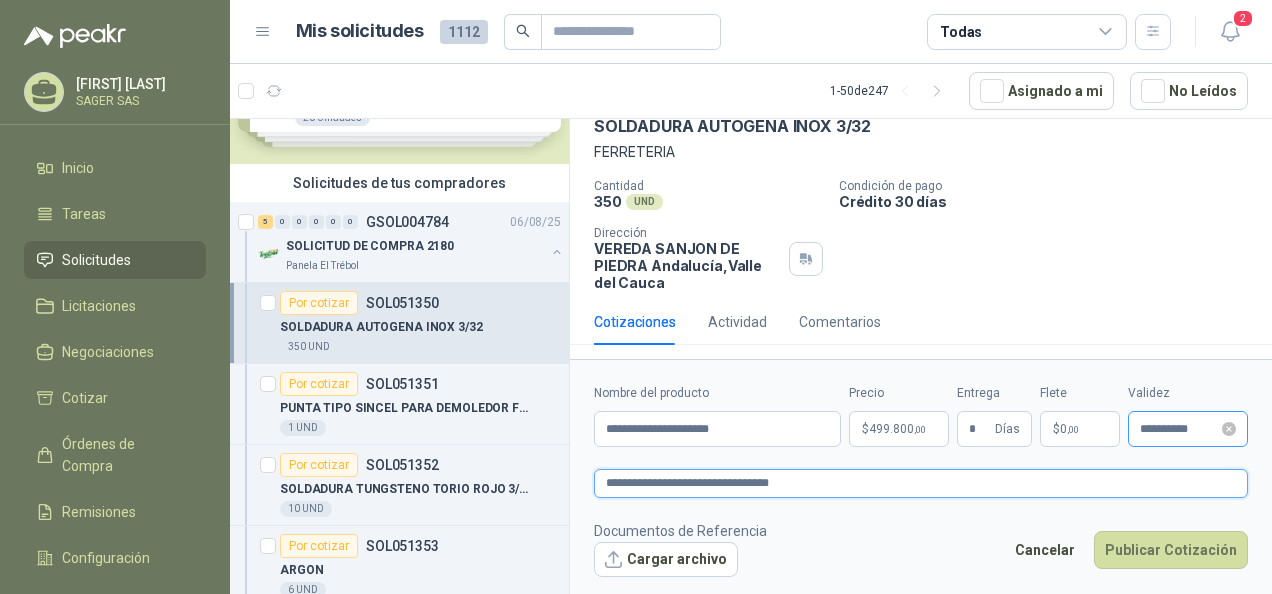 type 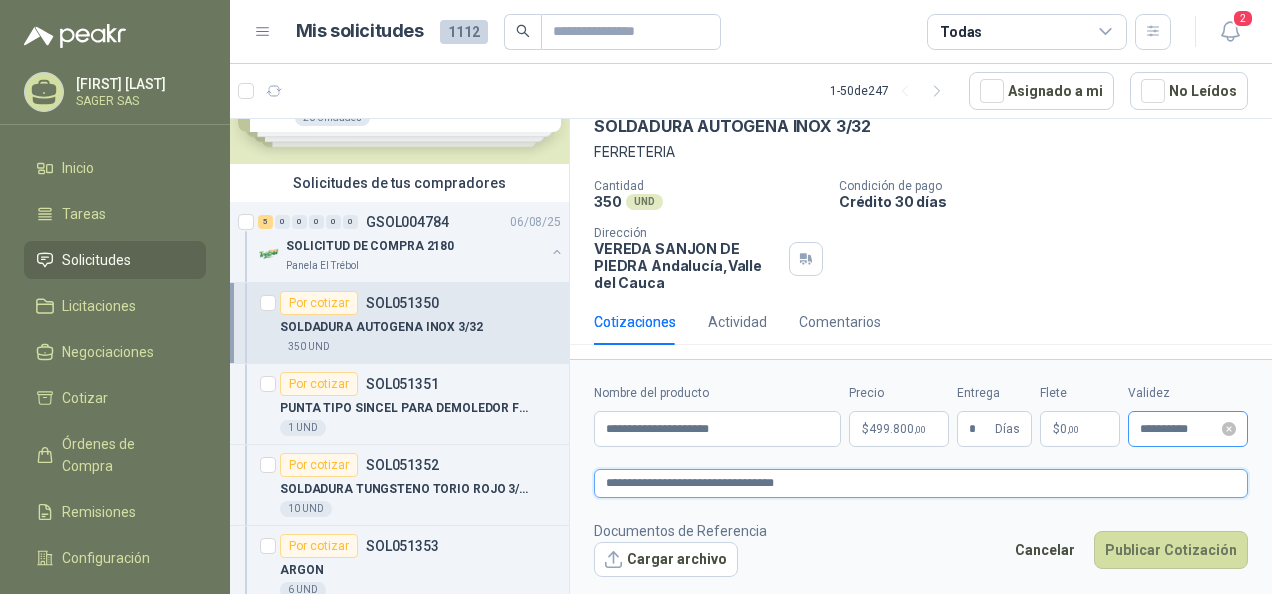type 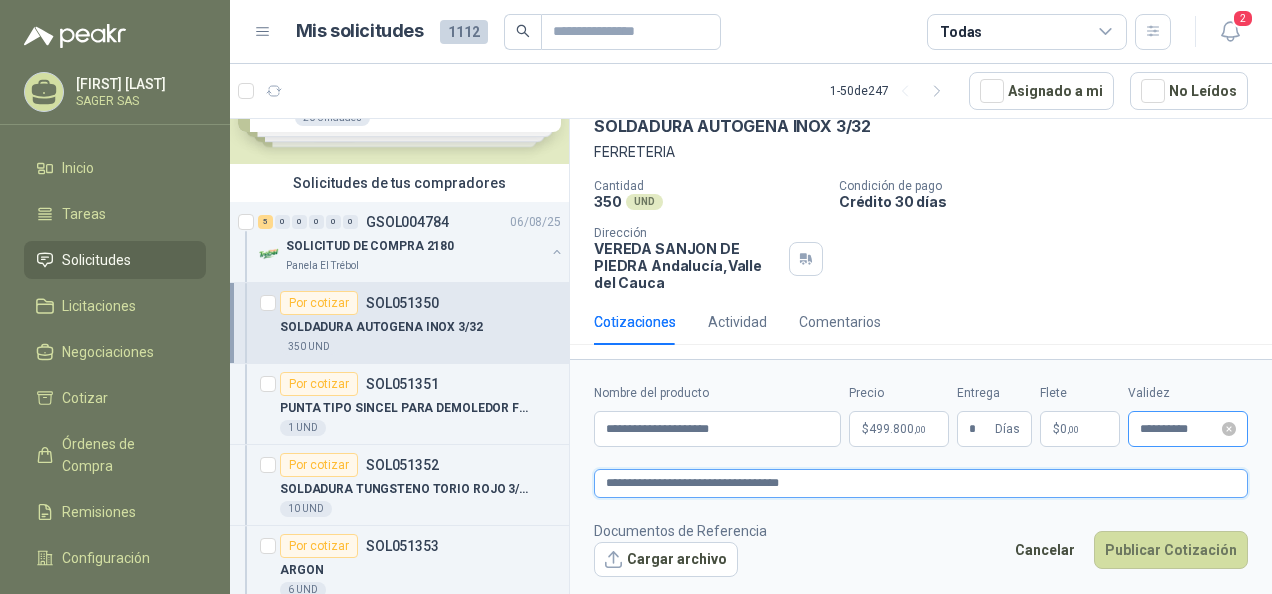 type 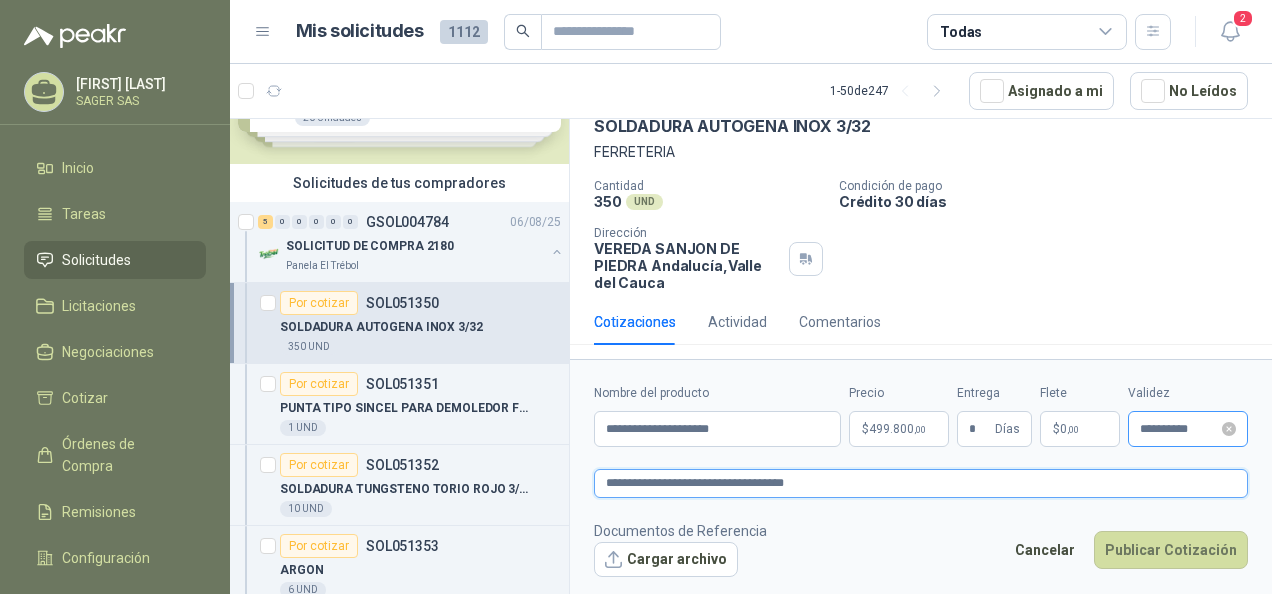 type 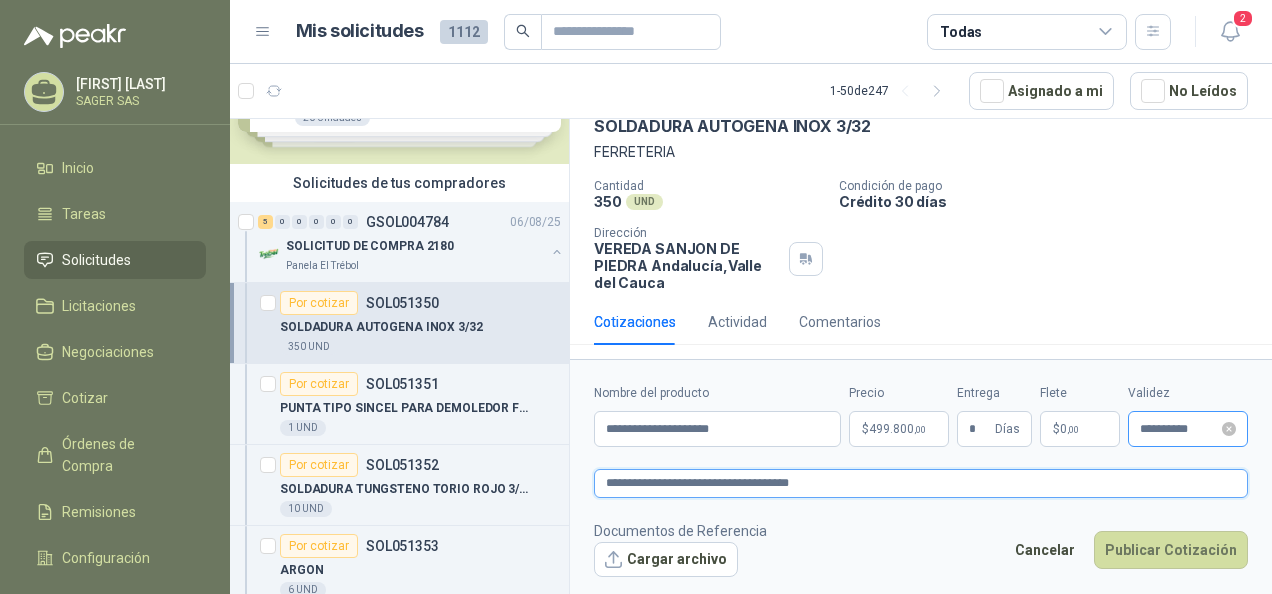 type 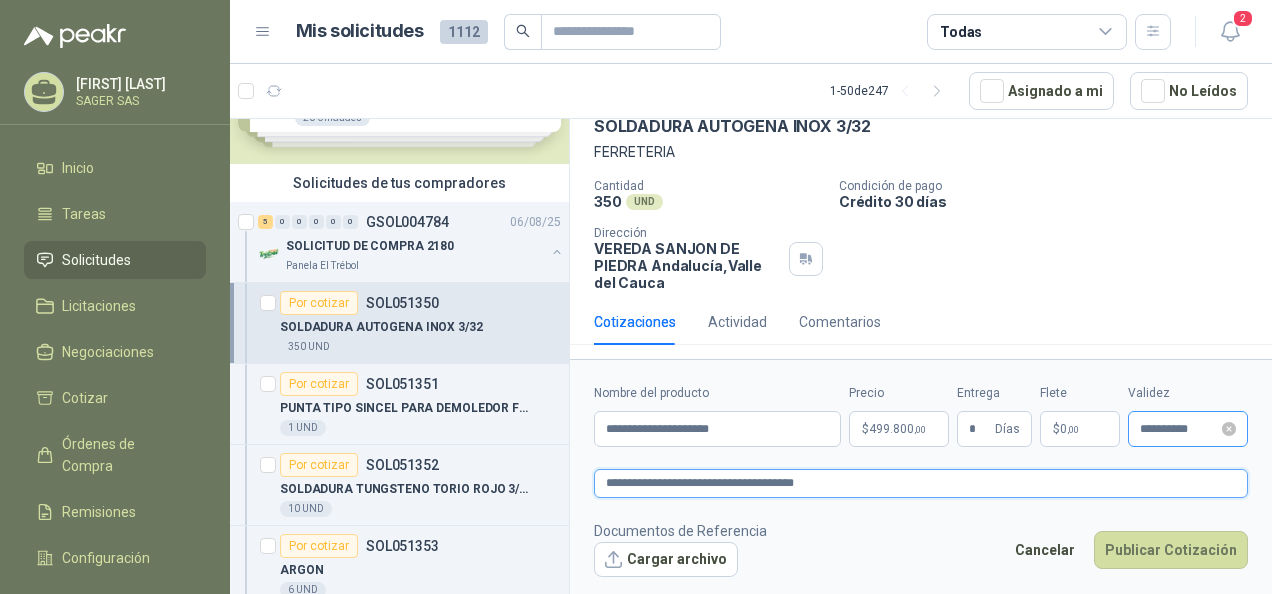type 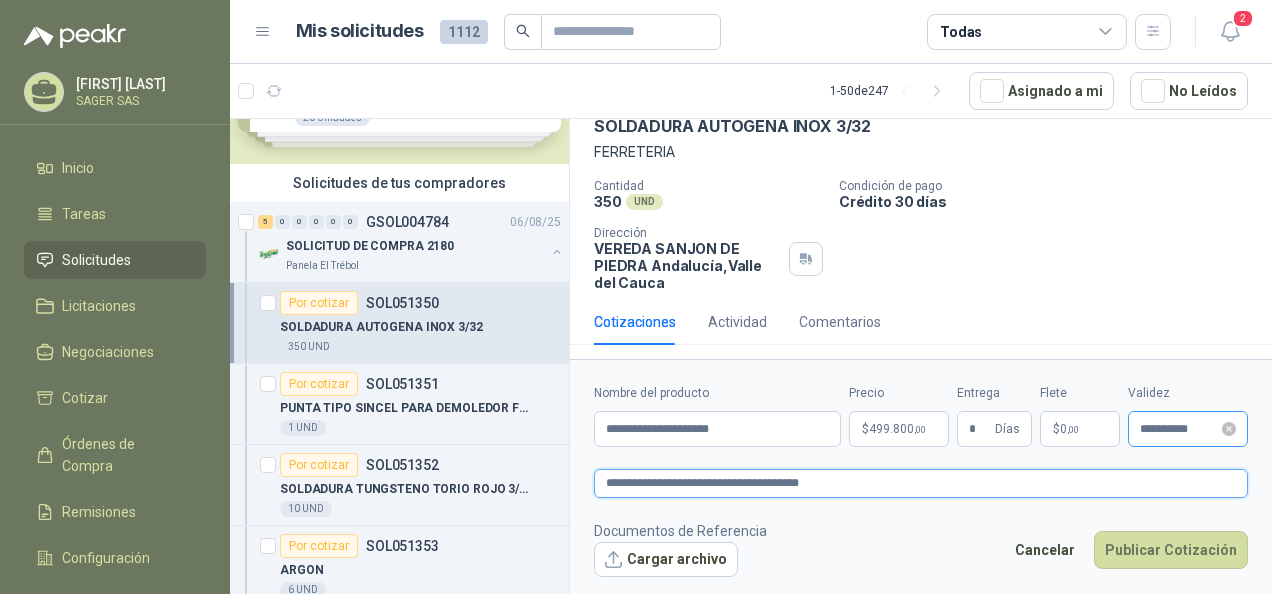 type 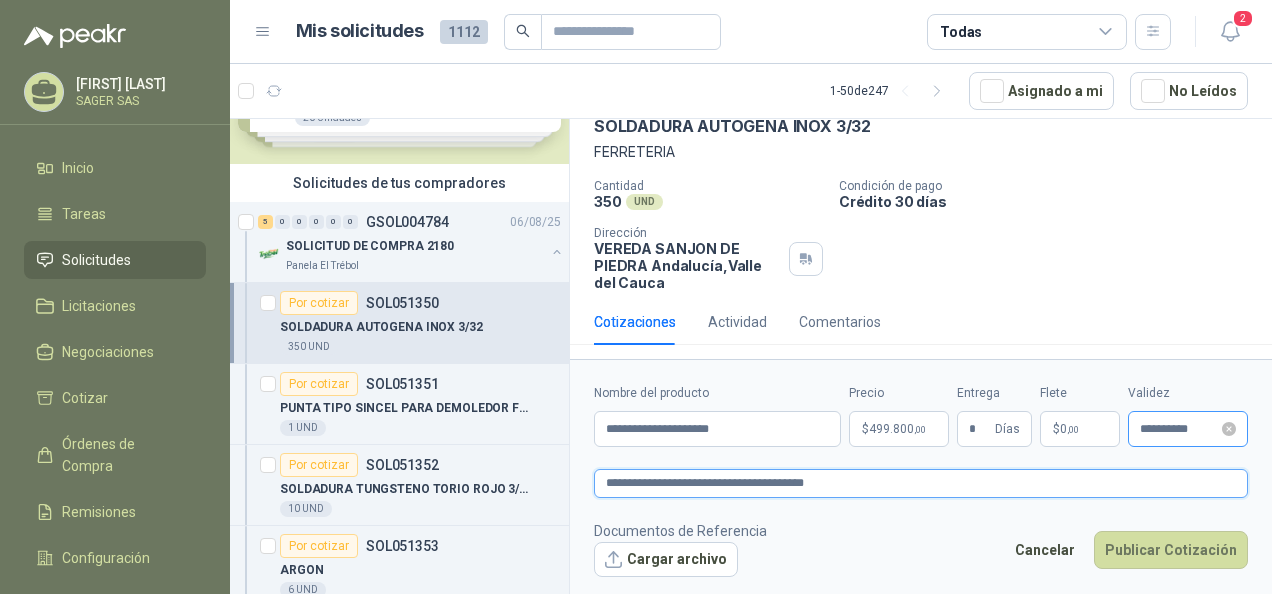 type 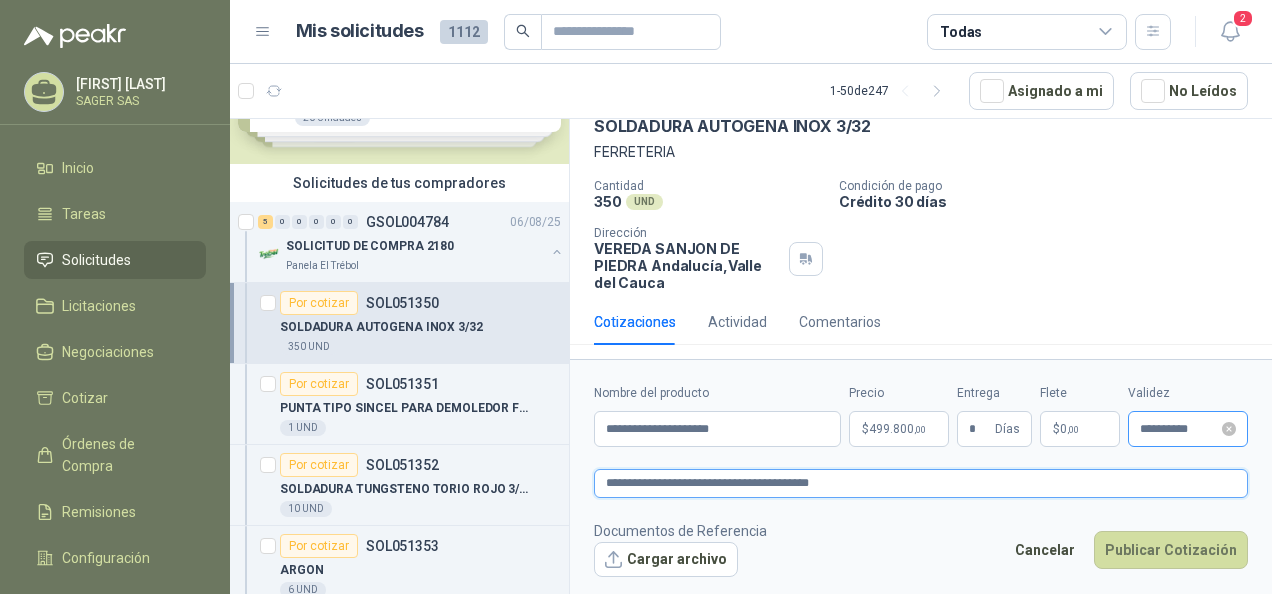 type 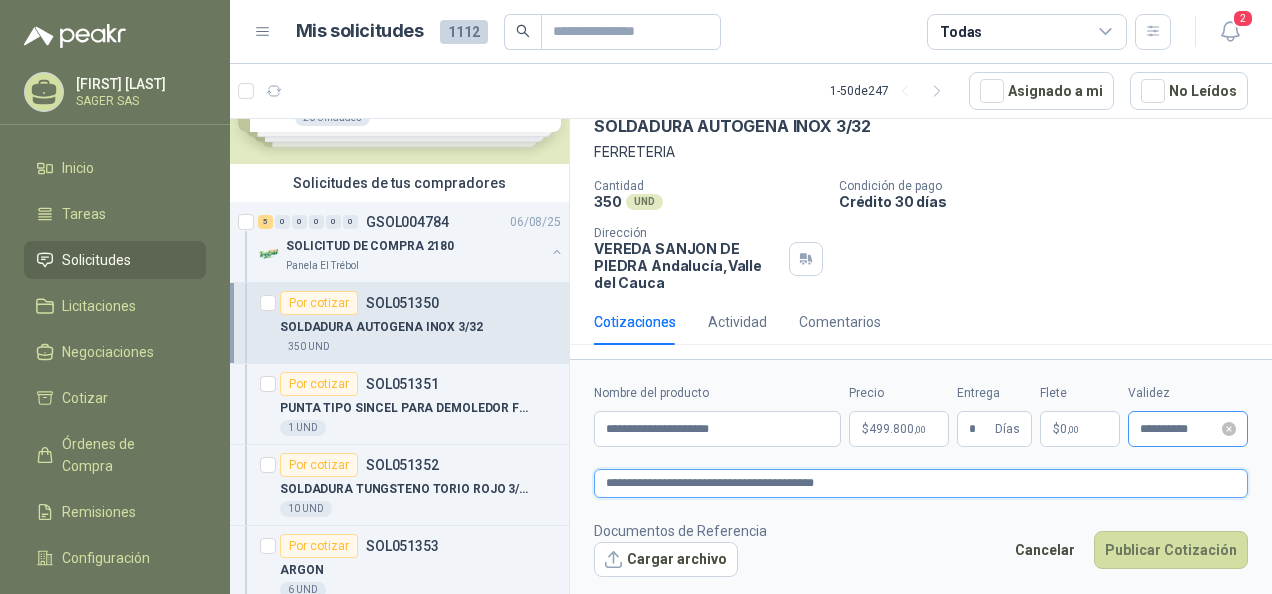 type 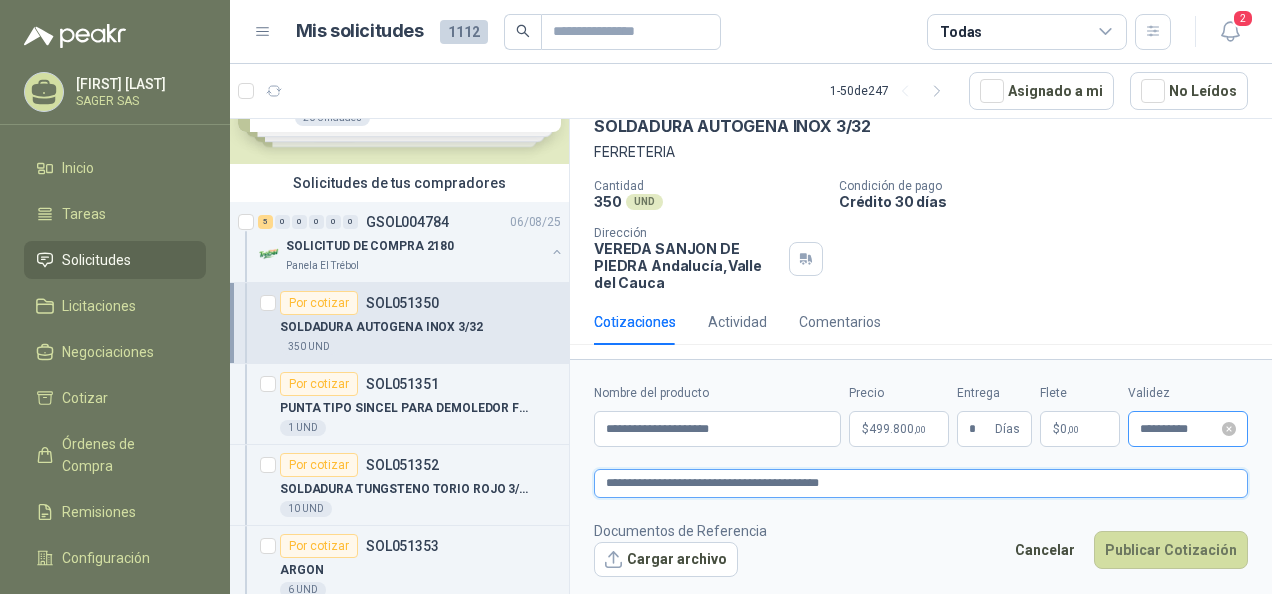 type 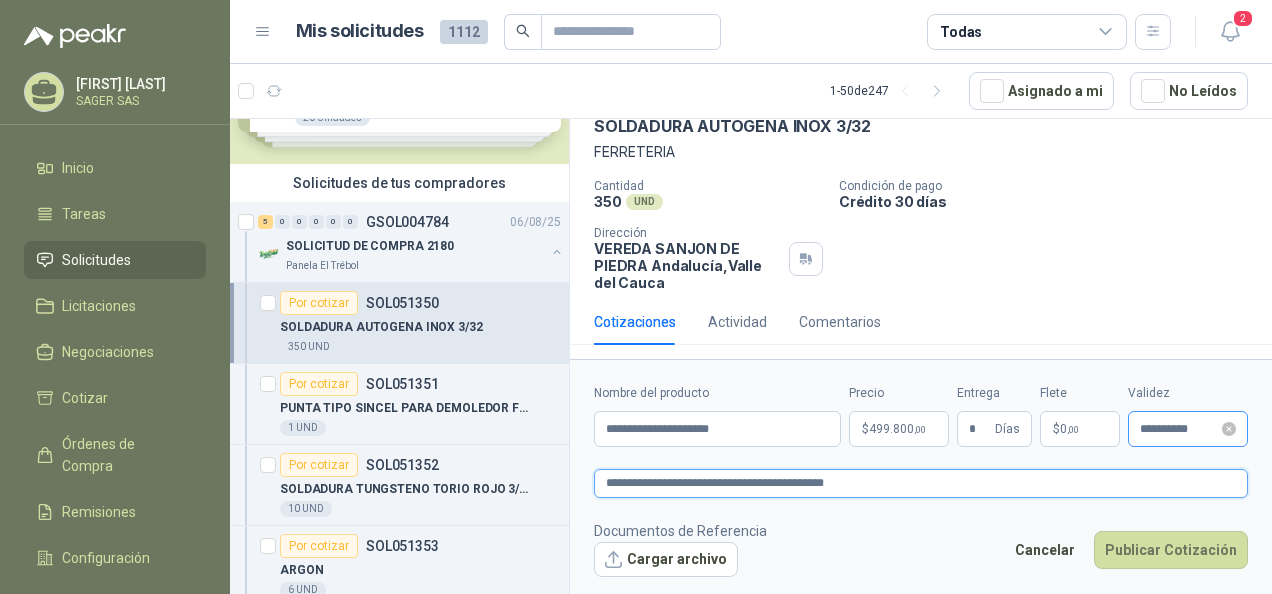 type 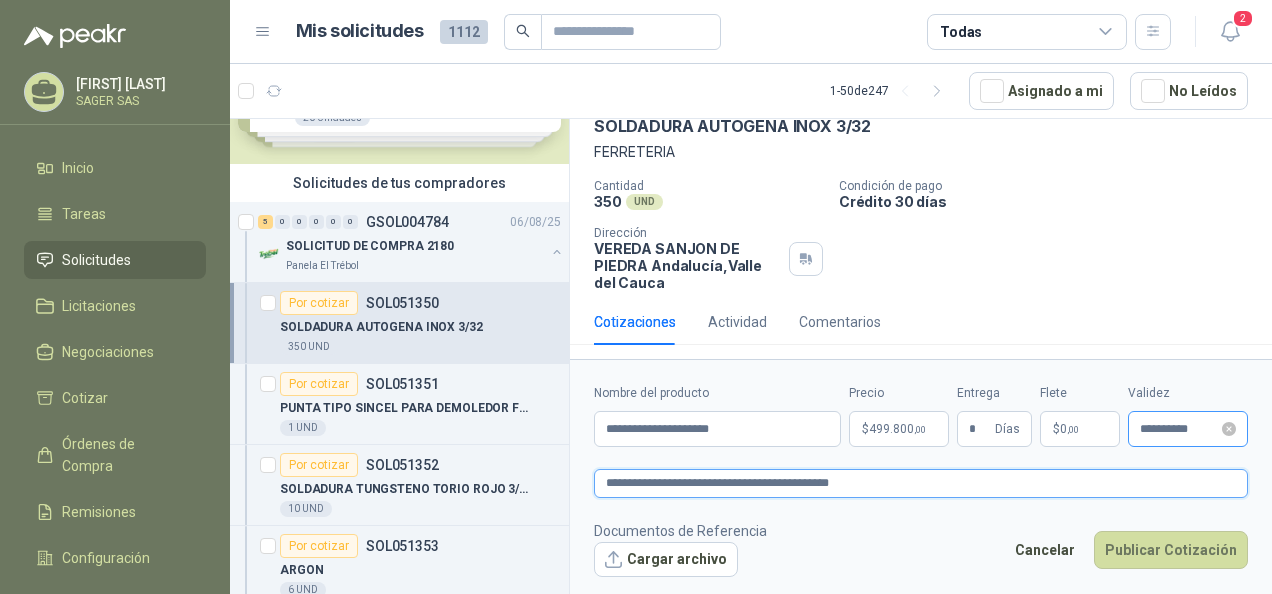 type 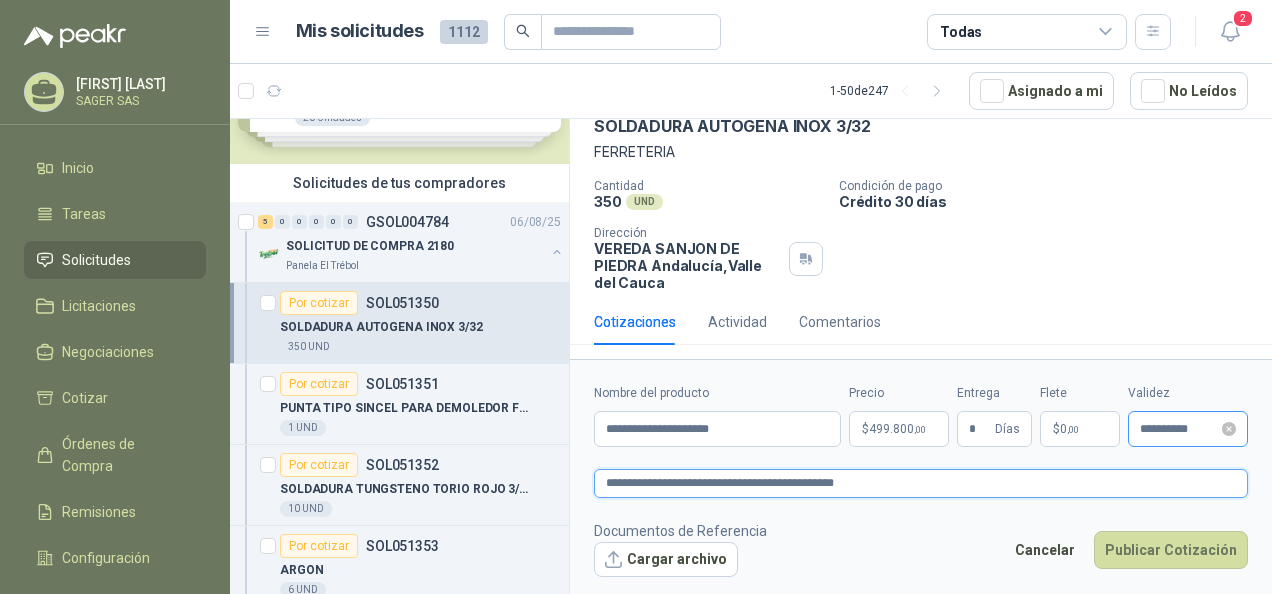 type 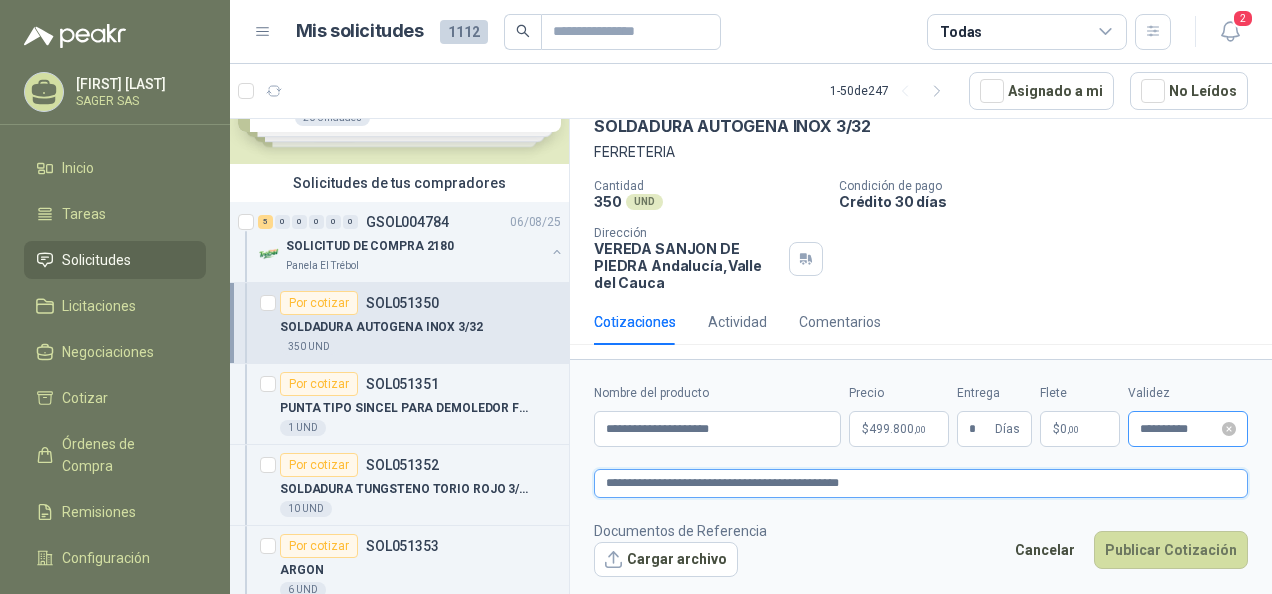 type 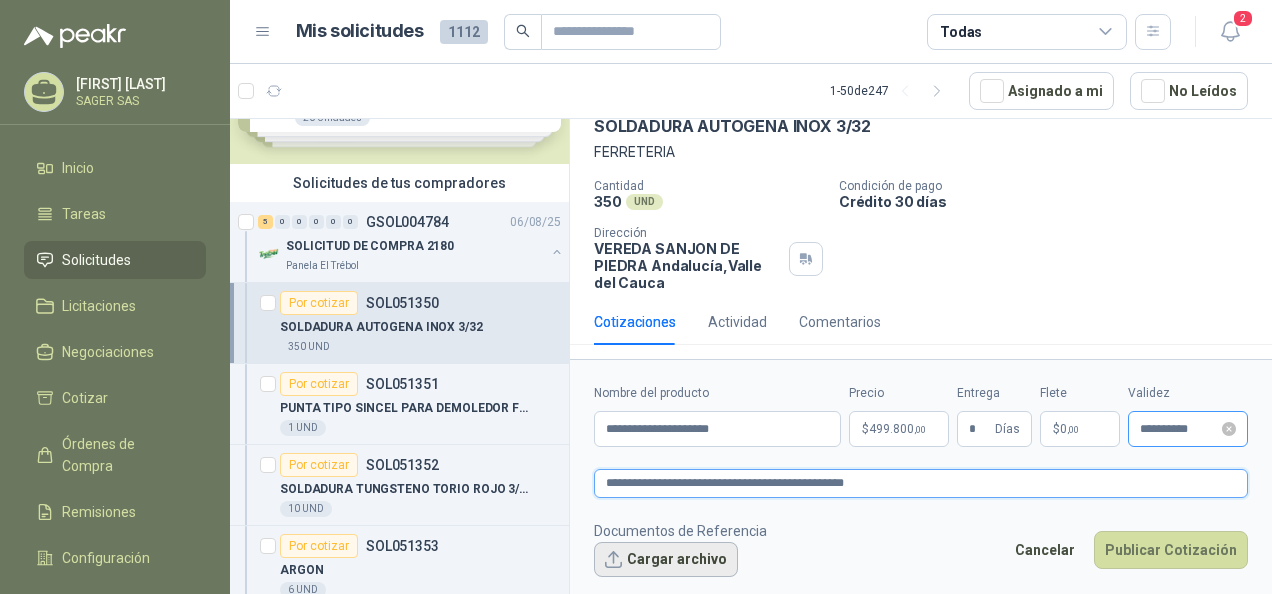 type on "**********" 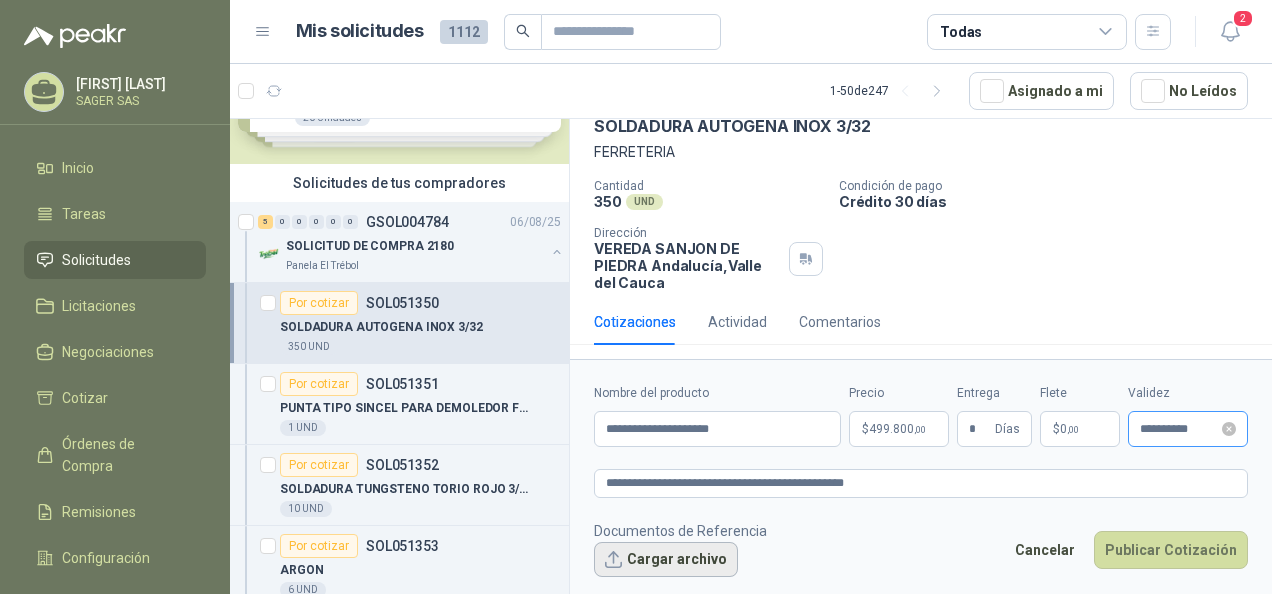 click on "Cargar archivo" at bounding box center [666, 560] 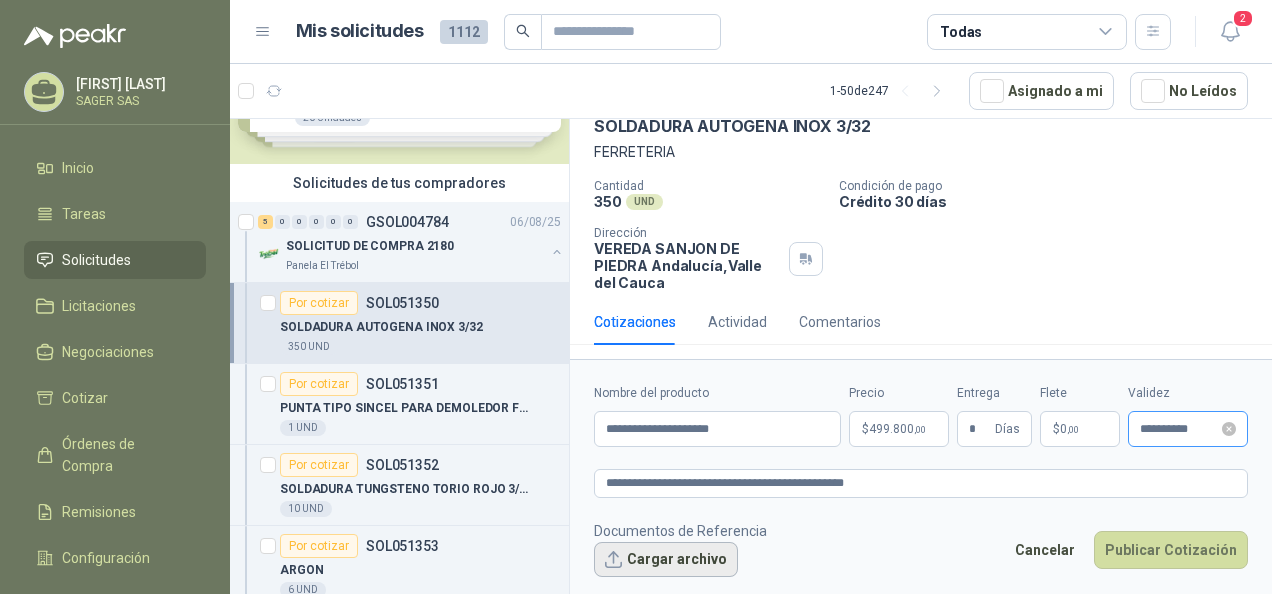 click on "Cargar archivo" at bounding box center [666, 560] 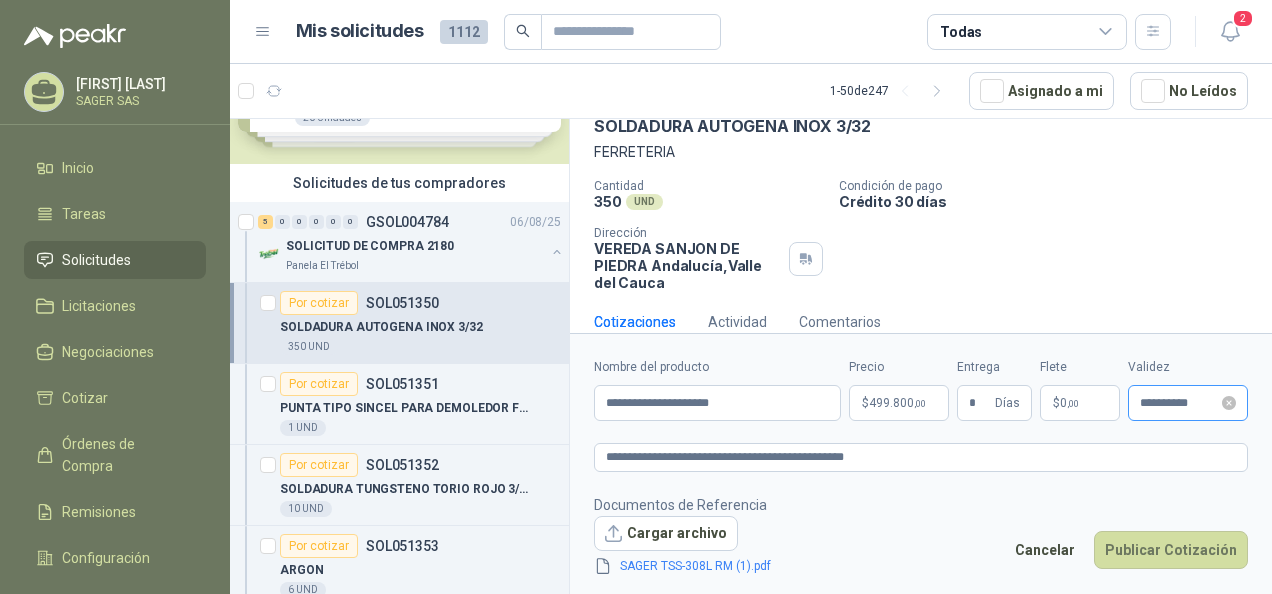 scroll, scrollTop: 116, scrollLeft: 0, axis: vertical 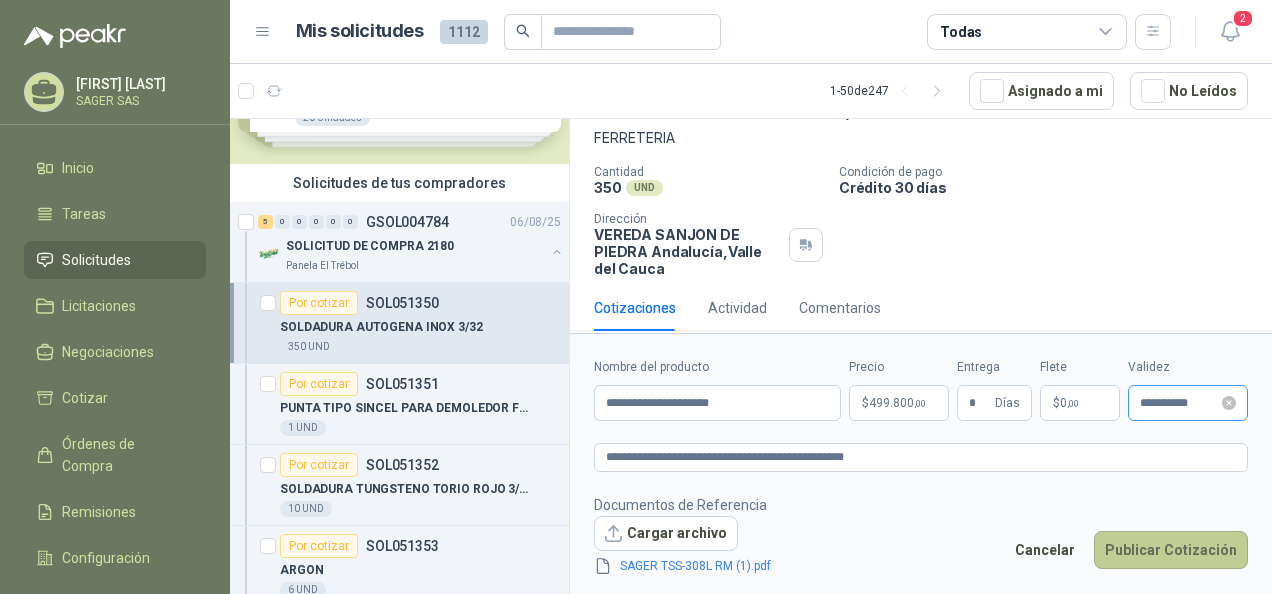 click on "Publicar Cotización" at bounding box center [1171, 550] 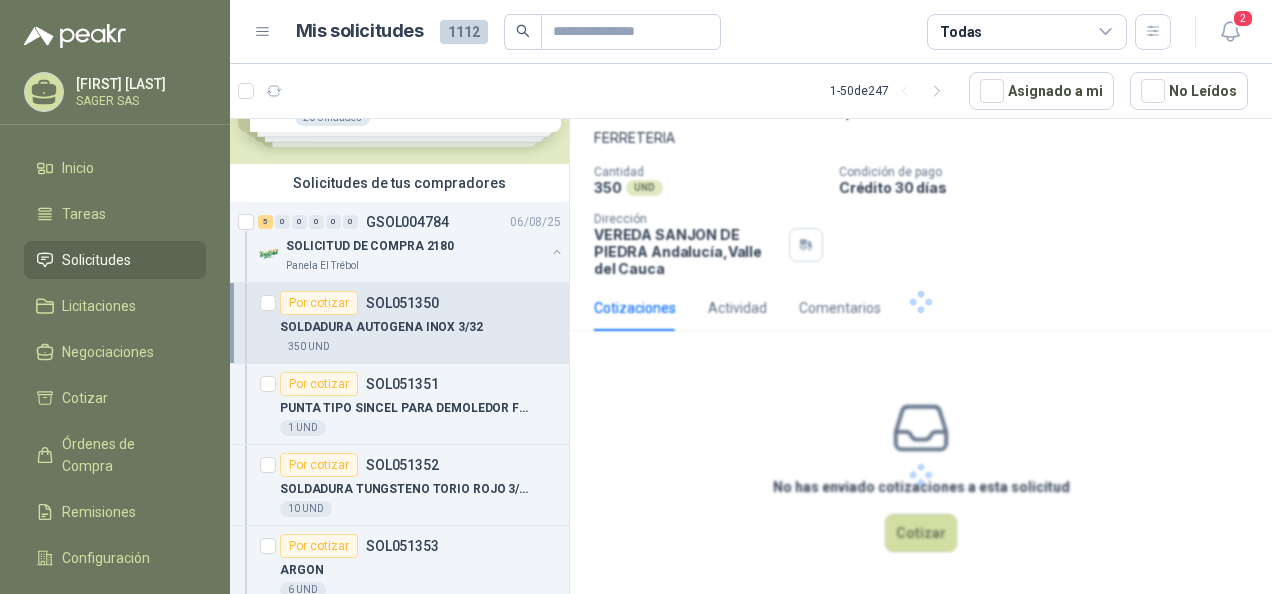 scroll, scrollTop: 0, scrollLeft: 0, axis: both 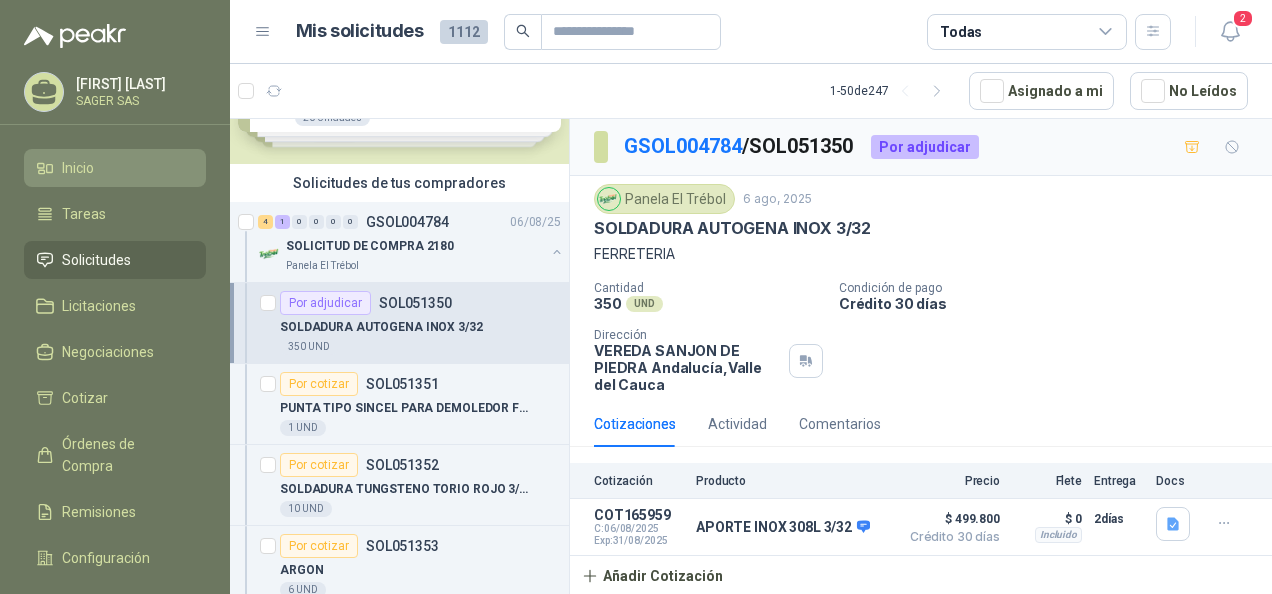 click 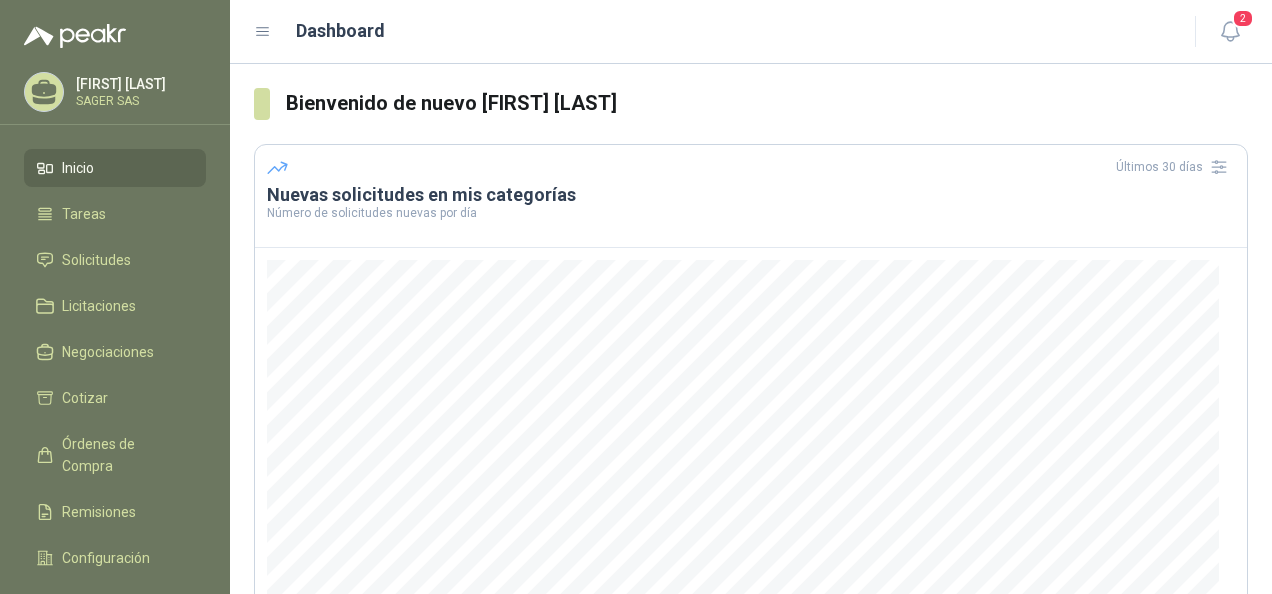scroll, scrollTop: 306, scrollLeft: 0, axis: vertical 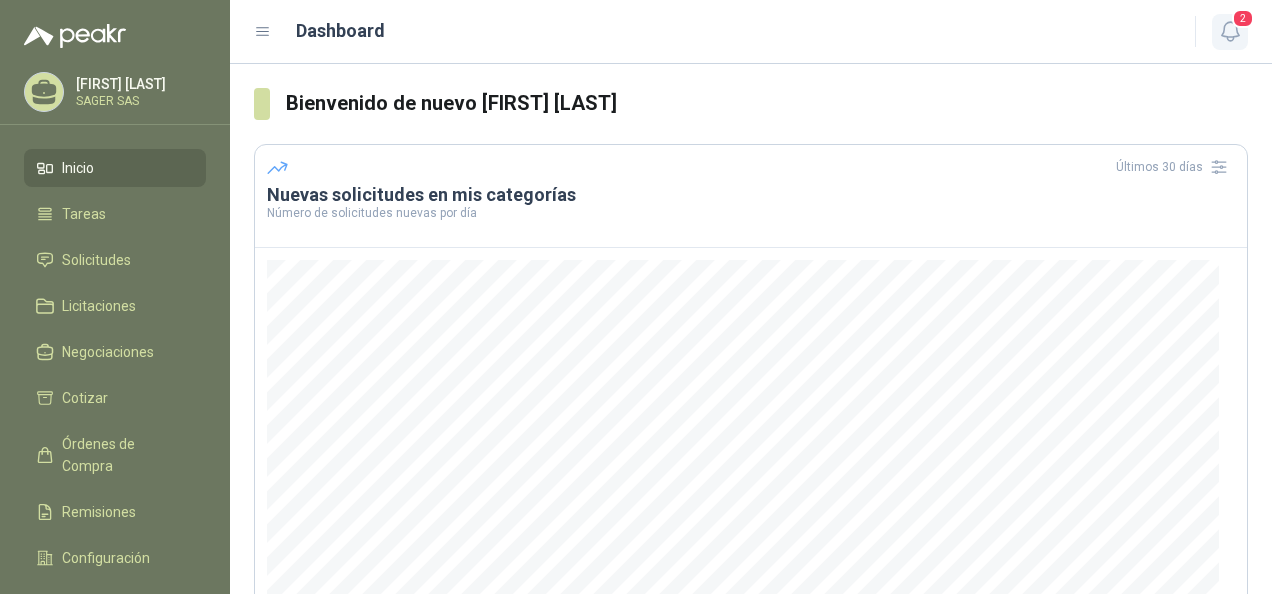 click 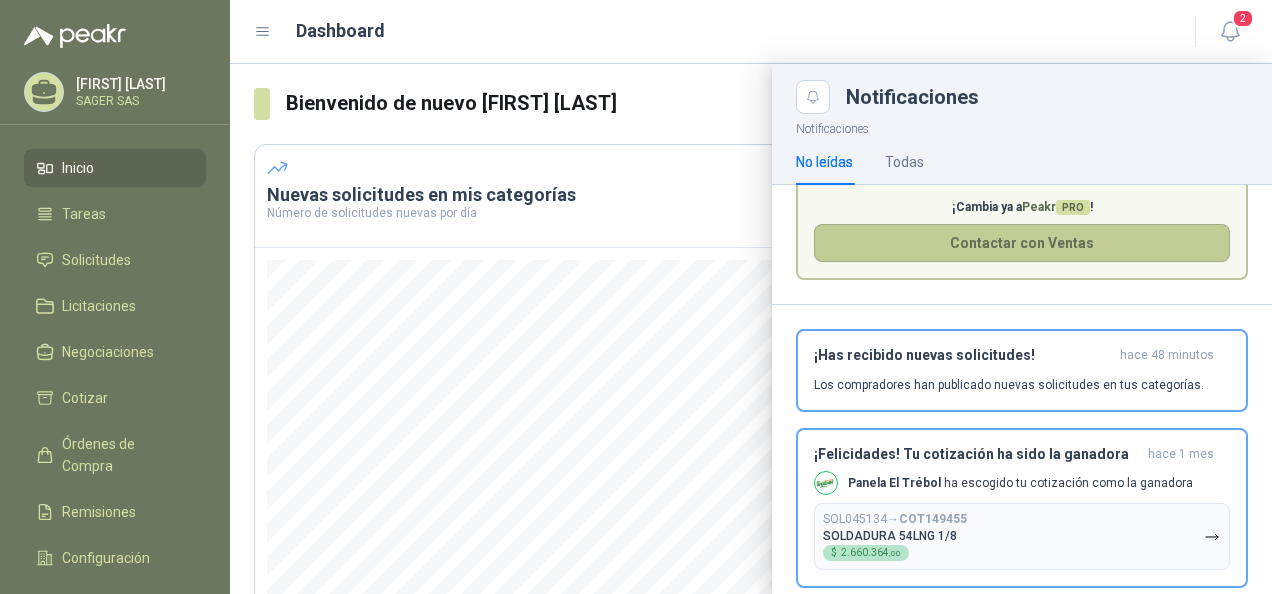 scroll, scrollTop: 133, scrollLeft: 0, axis: vertical 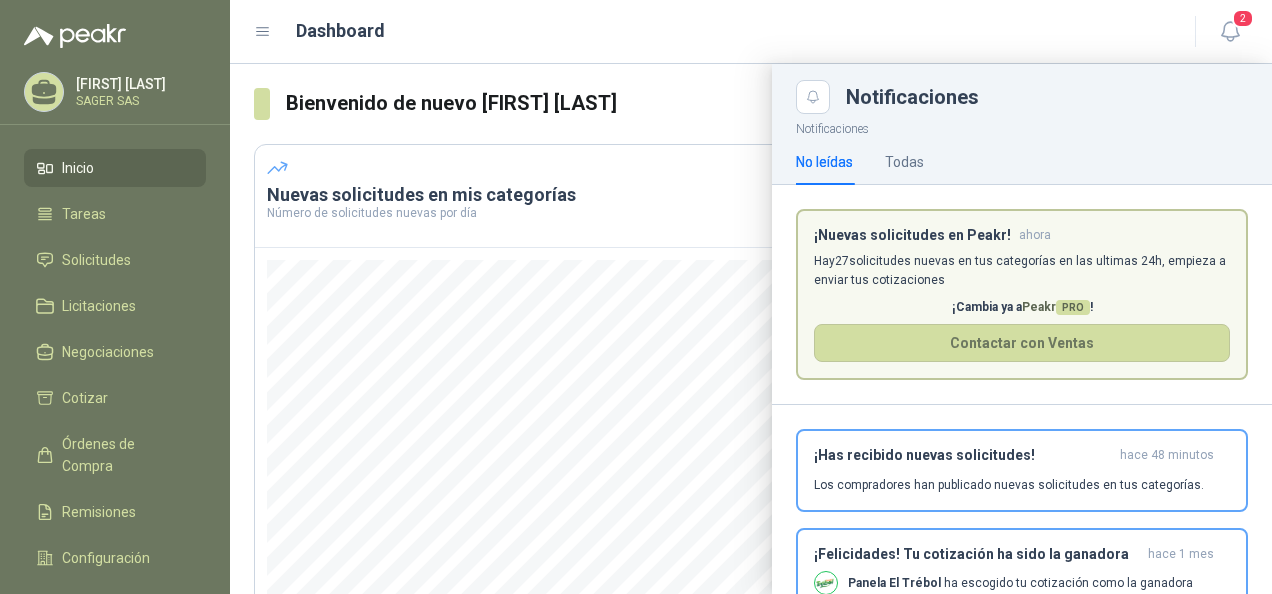 click on "[FIRST]   [LAST]" at bounding box center [138, 84] 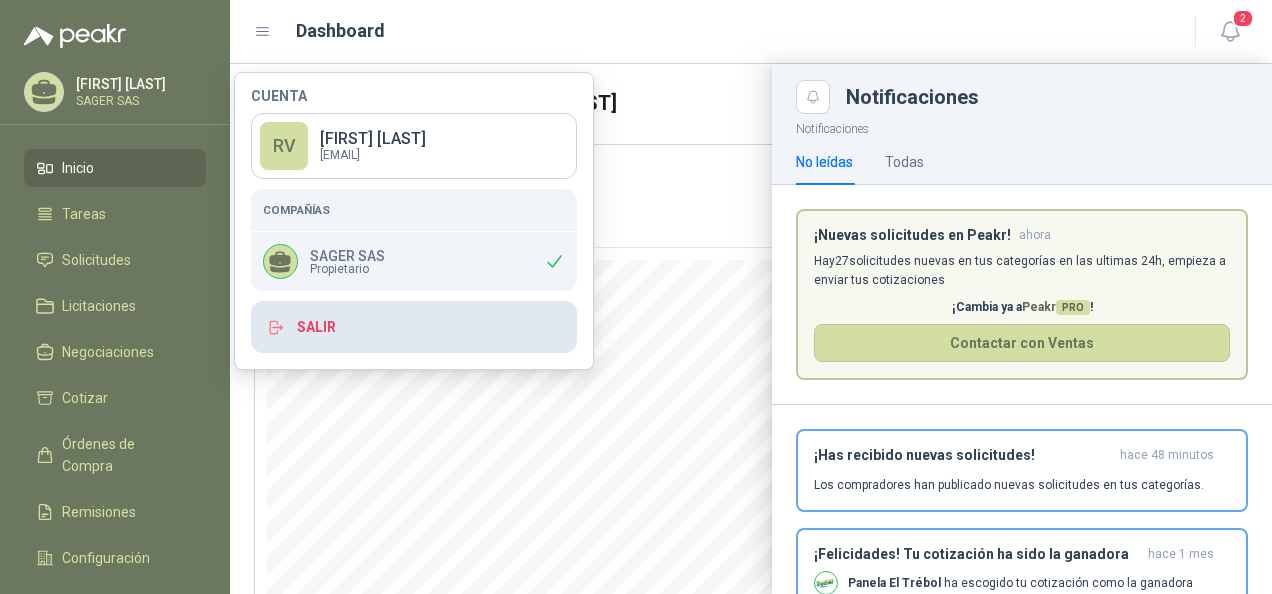 click on "Salir" at bounding box center (414, 327) 